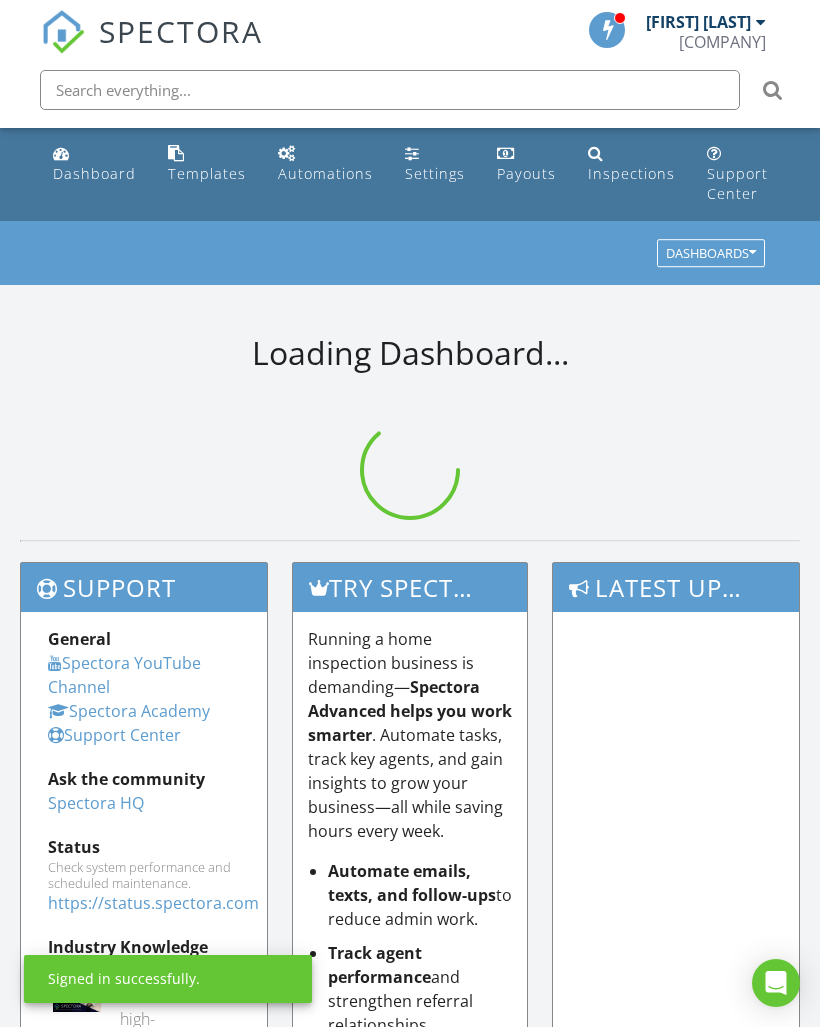 scroll, scrollTop: 0, scrollLeft: 0, axis: both 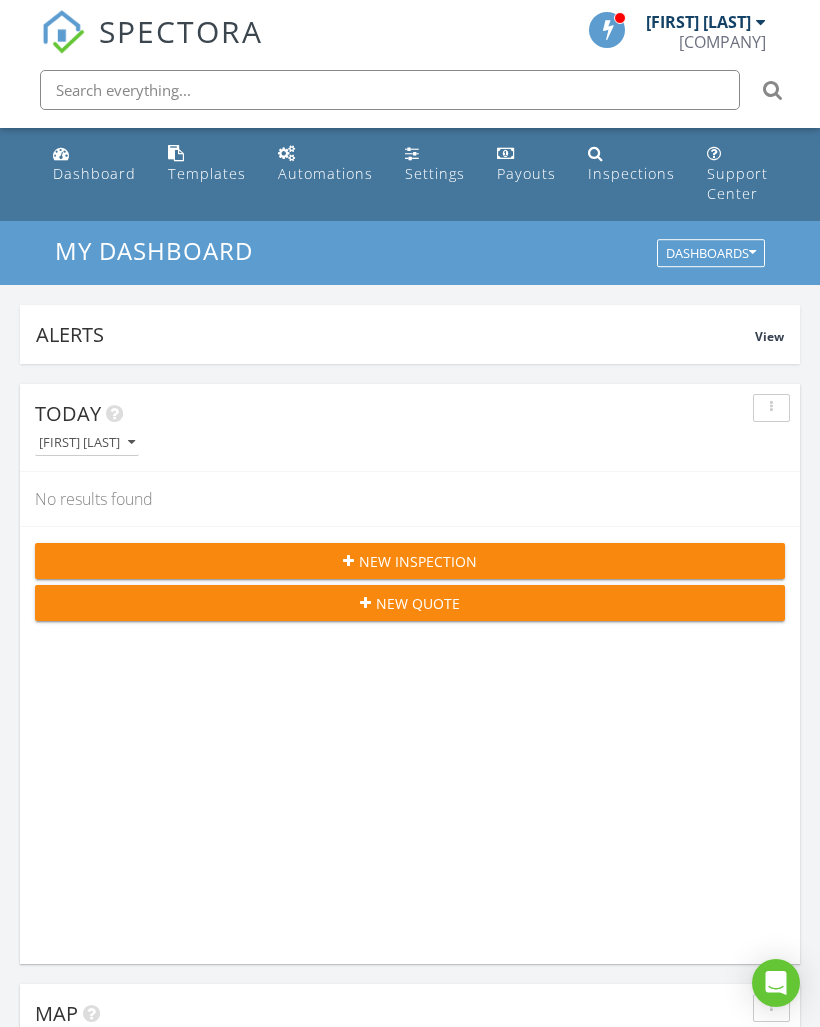 click on "Settings" at bounding box center (435, 173) 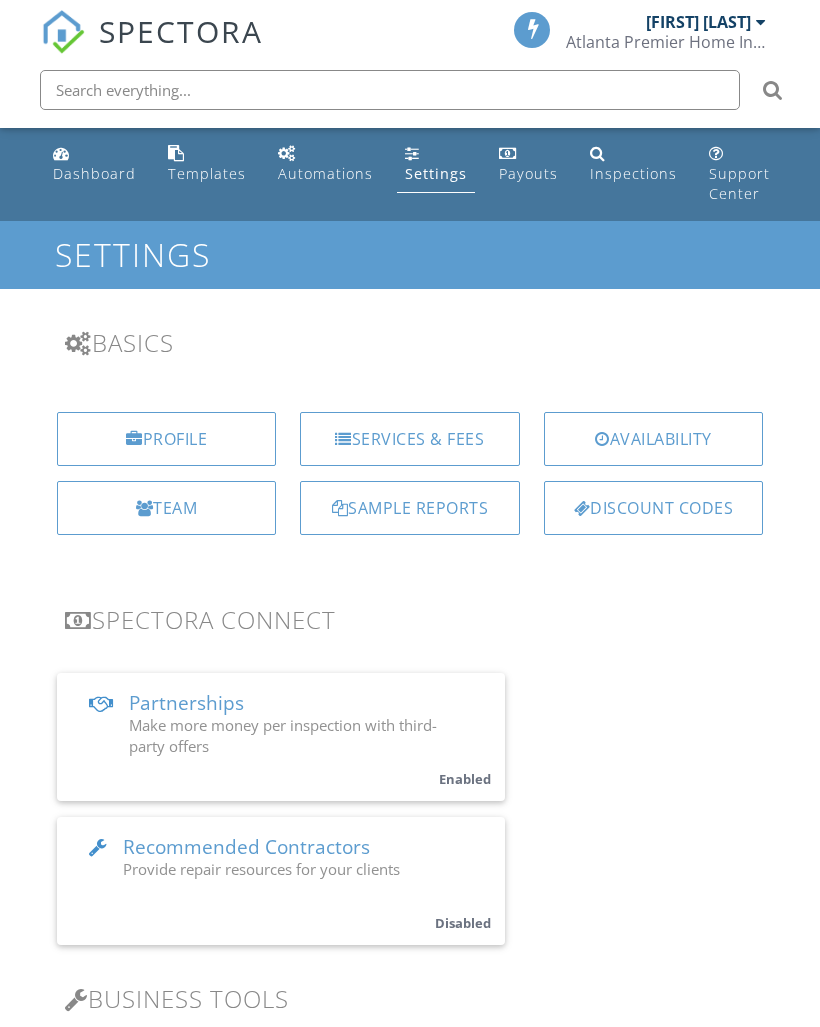 scroll, scrollTop: 0, scrollLeft: 0, axis: both 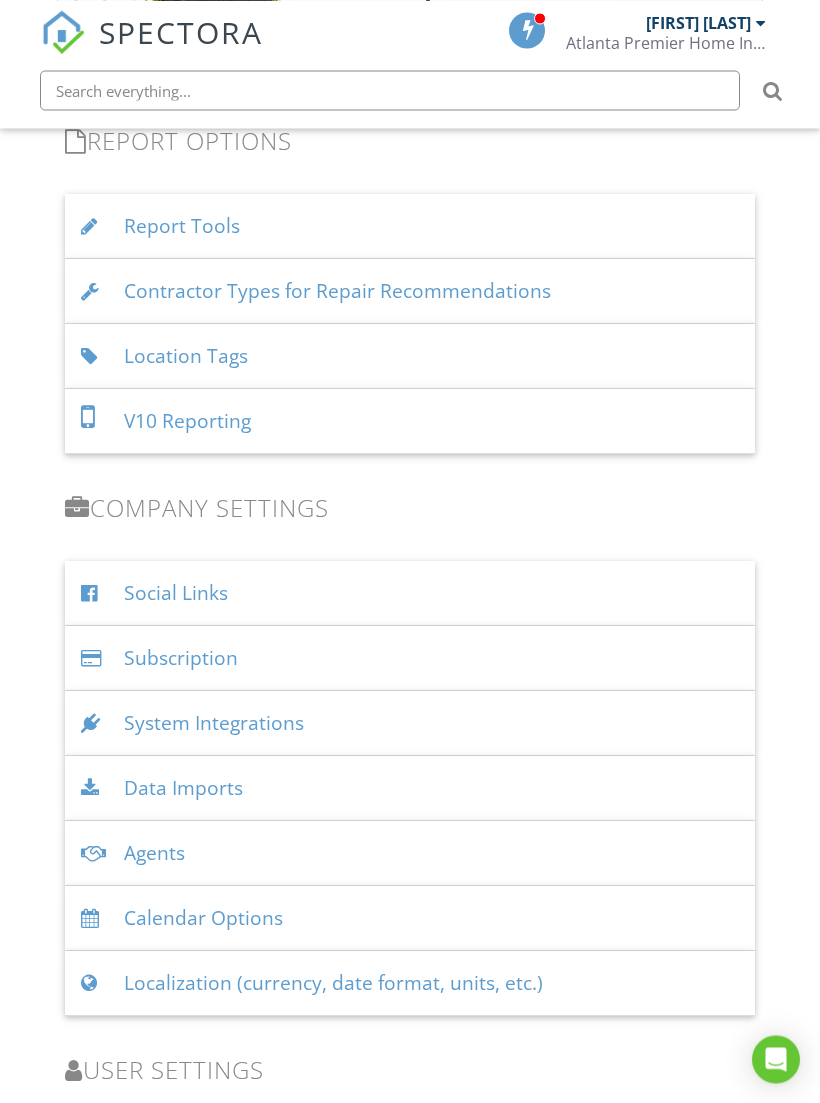 click on "System Integrations" at bounding box center (410, 723) 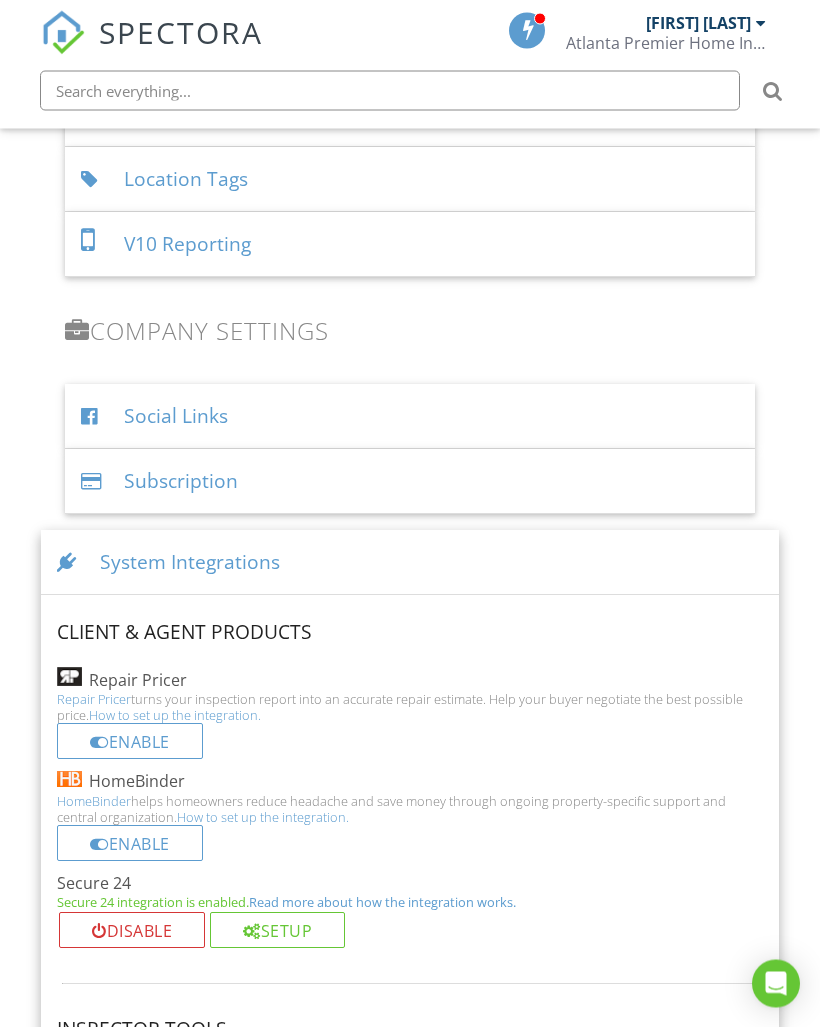 scroll, scrollTop: 2420, scrollLeft: 0, axis: vertical 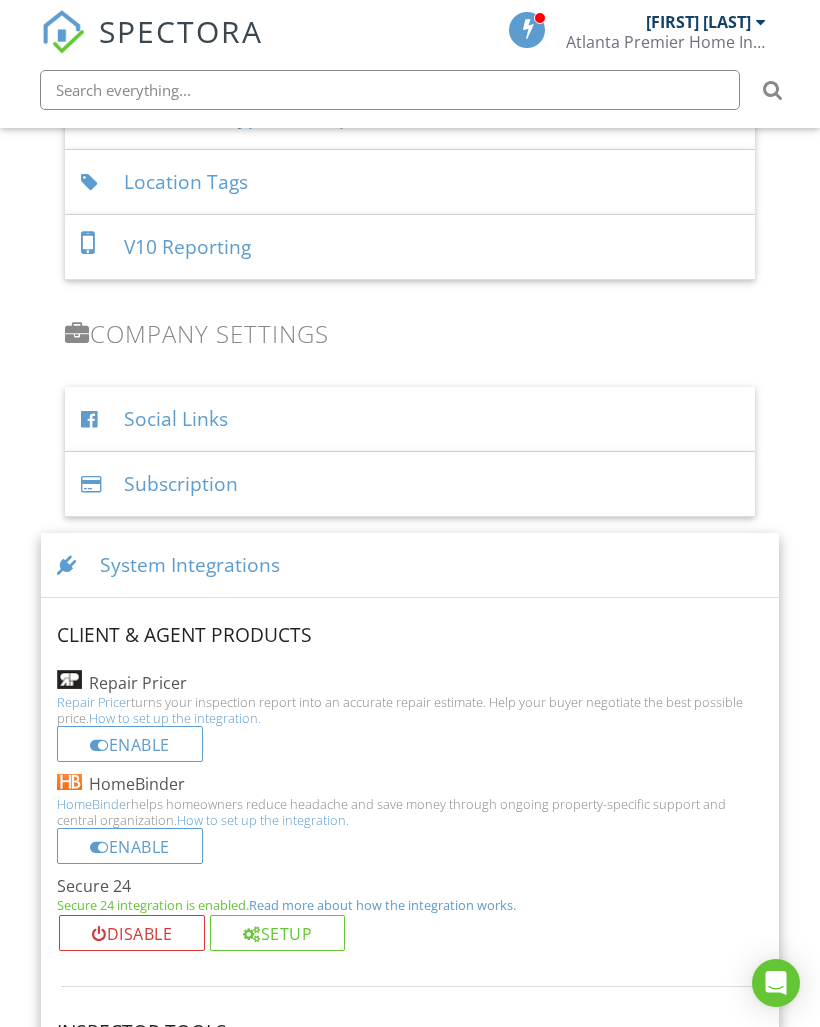 click on "System Integrations" at bounding box center (410, 565) 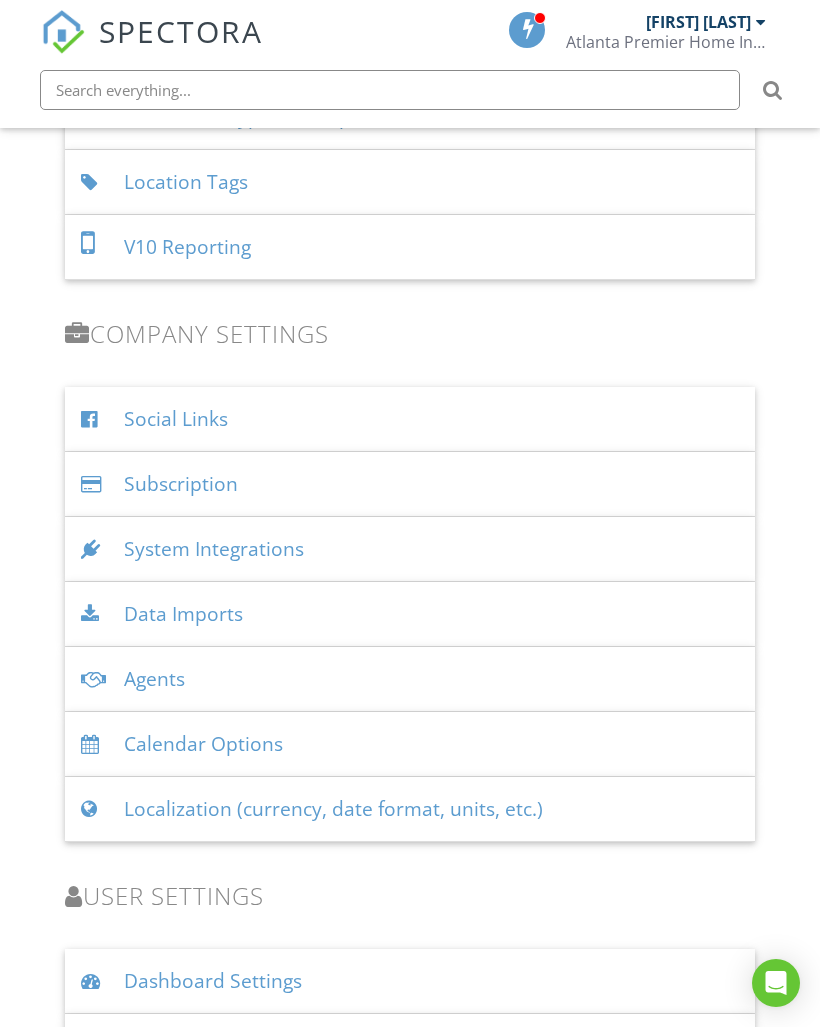 click on "Subscription" at bounding box center (410, 484) 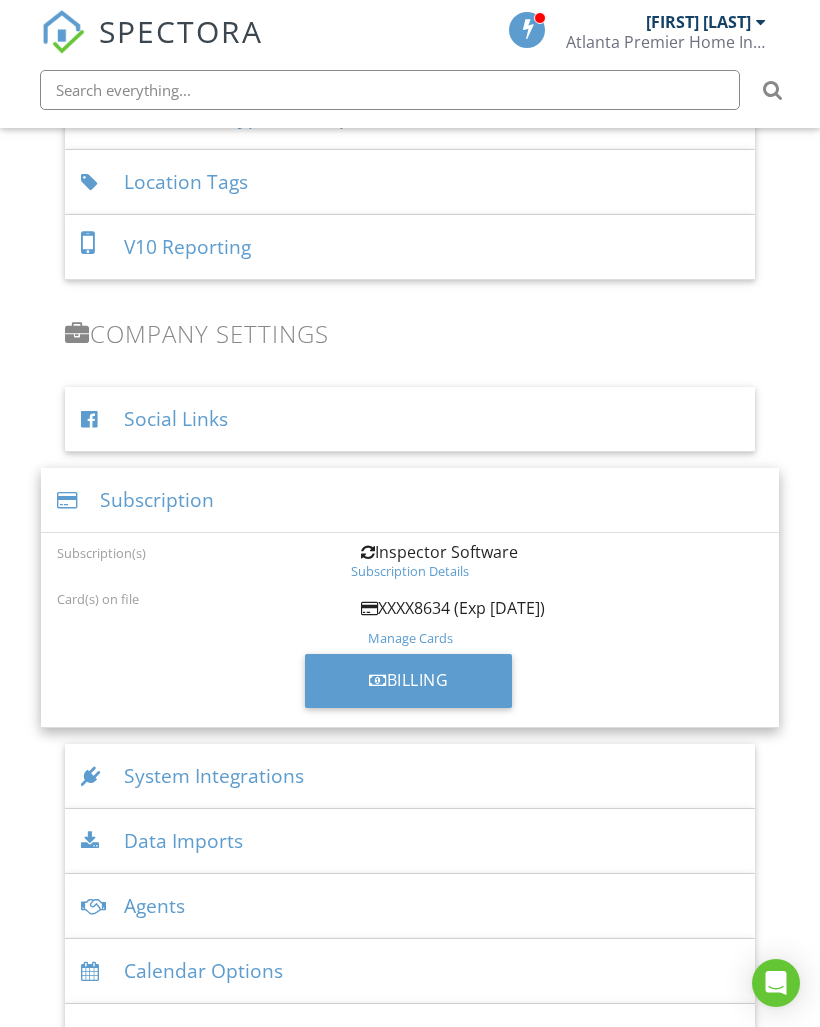 click on "Subscription" at bounding box center (410, 500) 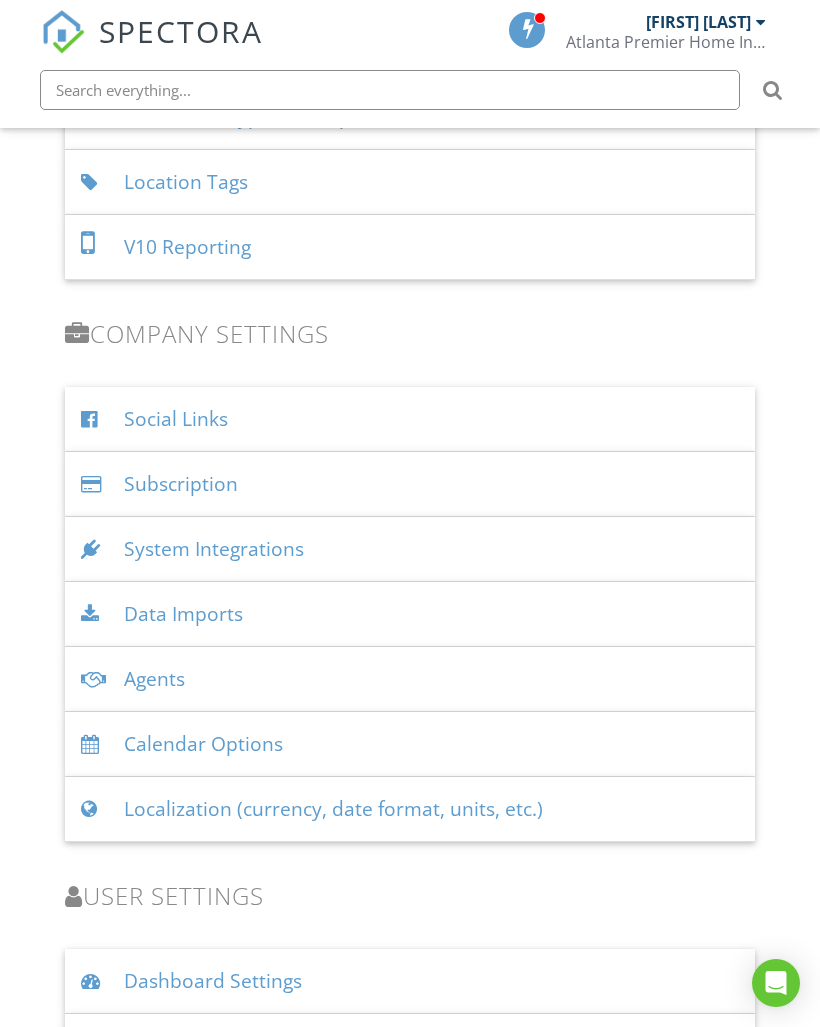 click on "Calendar Options" at bounding box center [410, 744] 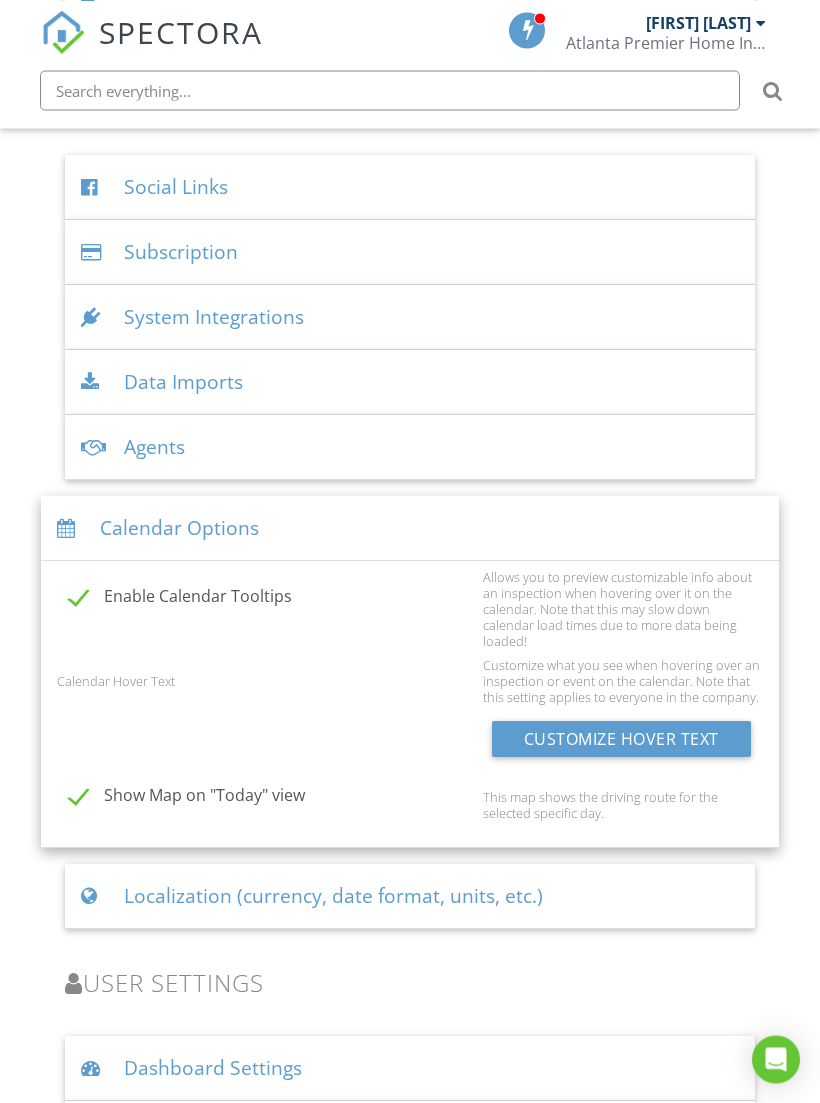scroll, scrollTop: 2653, scrollLeft: 0, axis: vertical 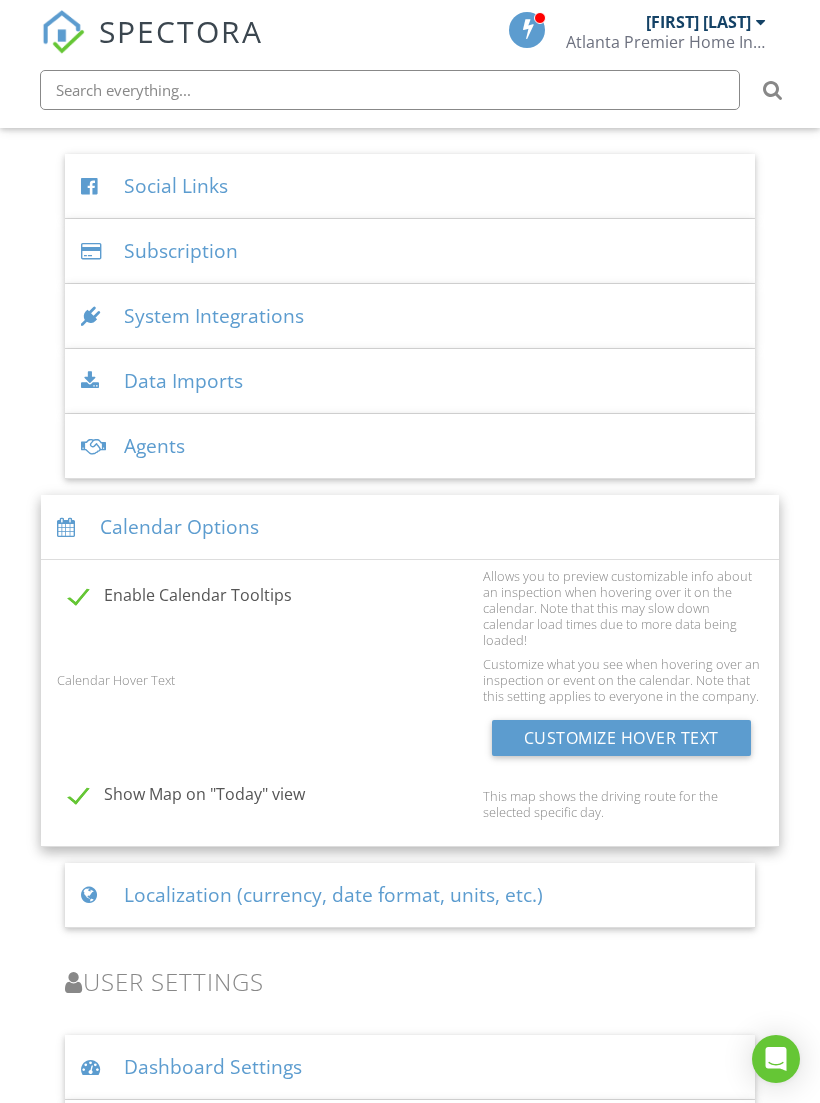 click on "Calendar Options" at bounding box center [410, 527] 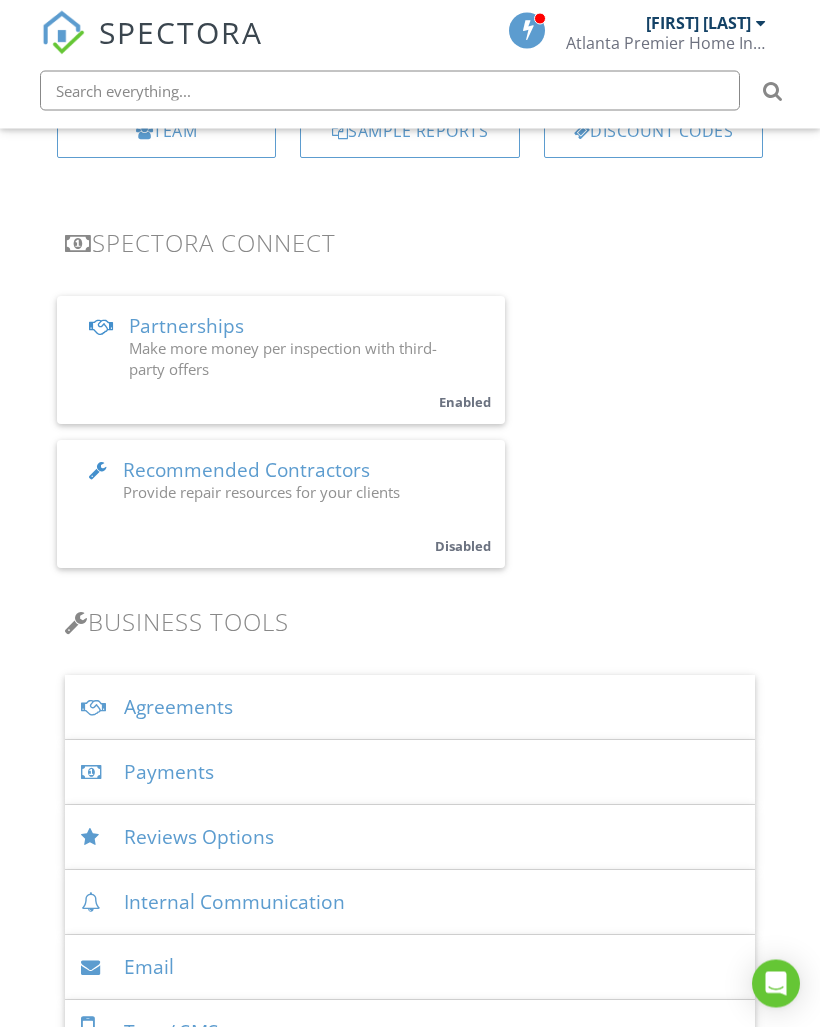 scroll, scrollTop: 375, scrollLeft: 0, axis: vertical 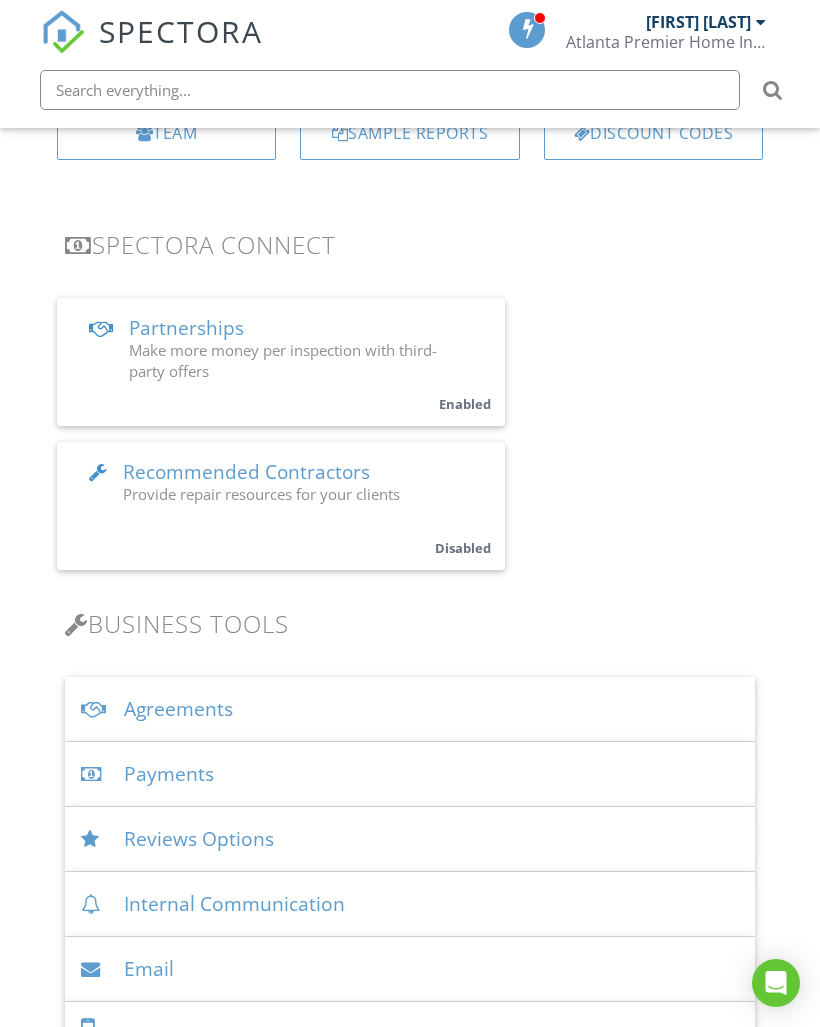 click on "Atlanta Premier Home Inspections" at bounding box center [666, 42] 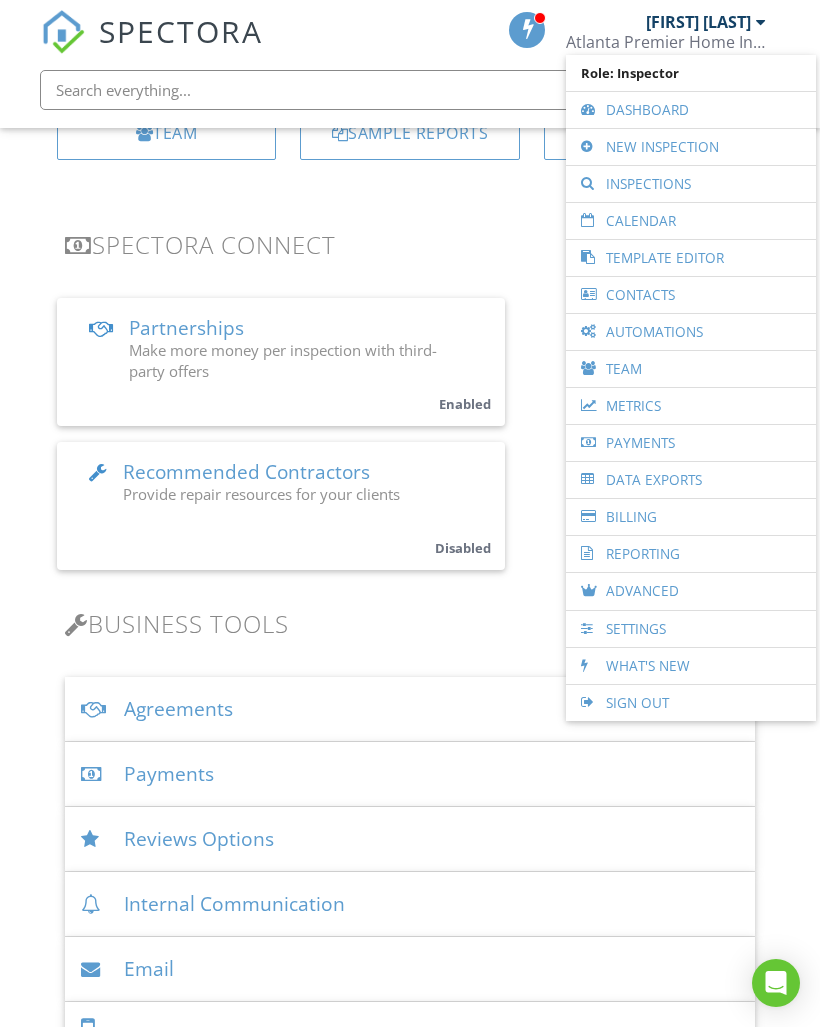click on "Calendar" at bounding box center [691, 221] 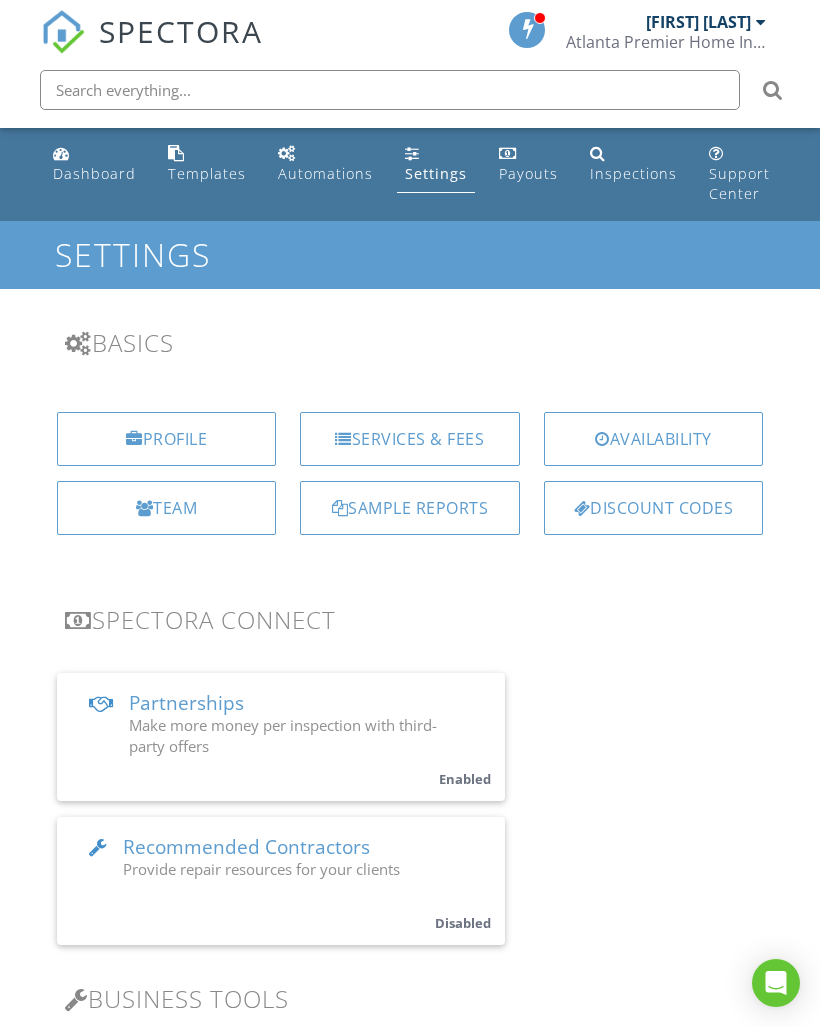 scroll, scrollTop: 0, scrollLeft: 0, axis: both 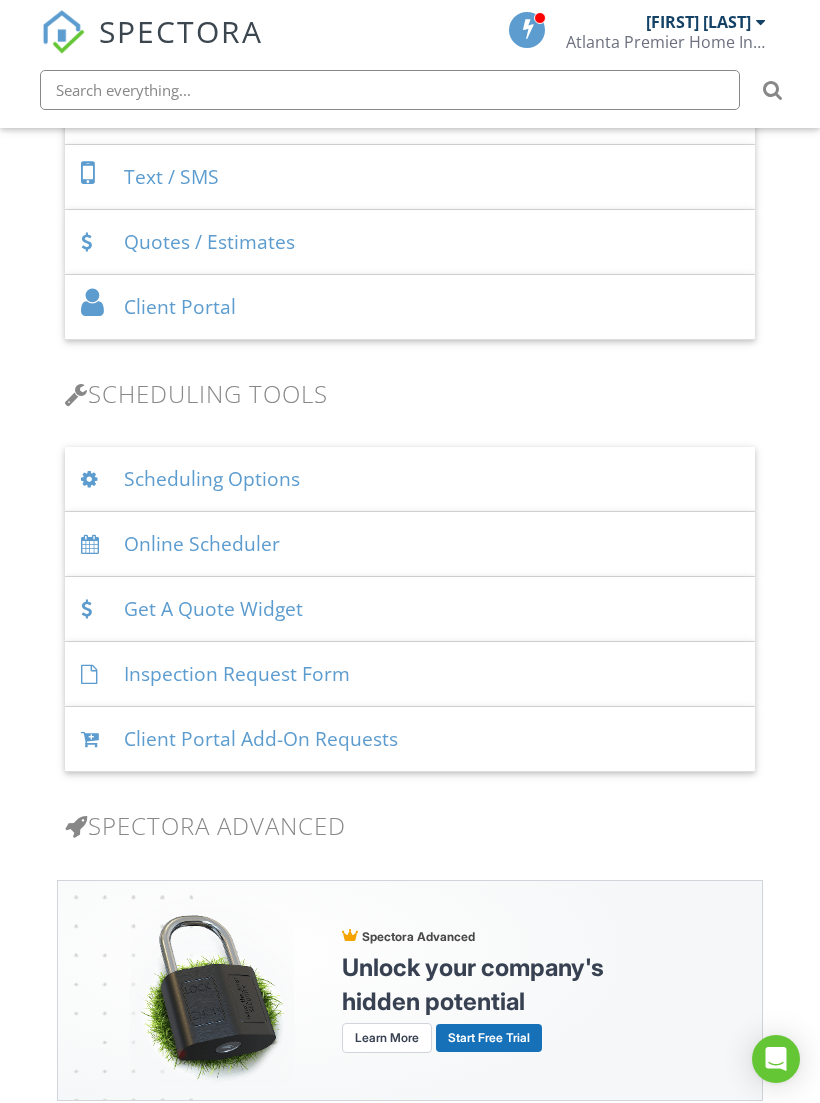 click on "Scheduling Options" at bounding box center [410, 479] 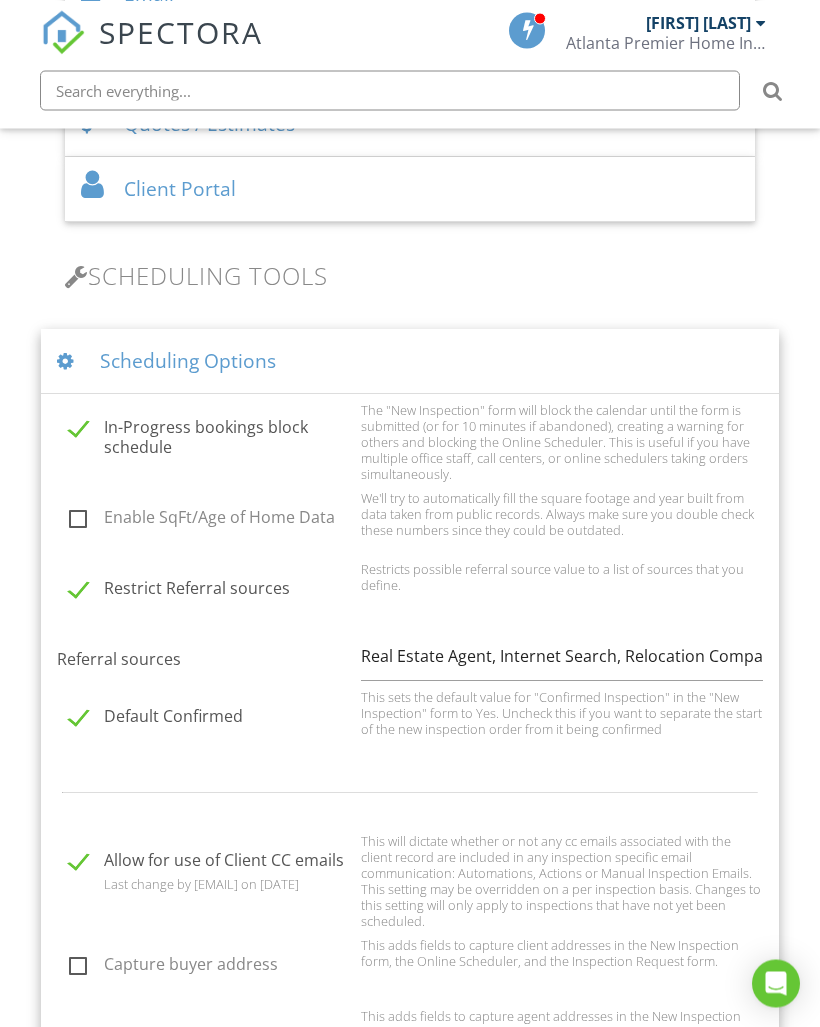 click on "Scheduling Options" at bounding box center (410, 361) 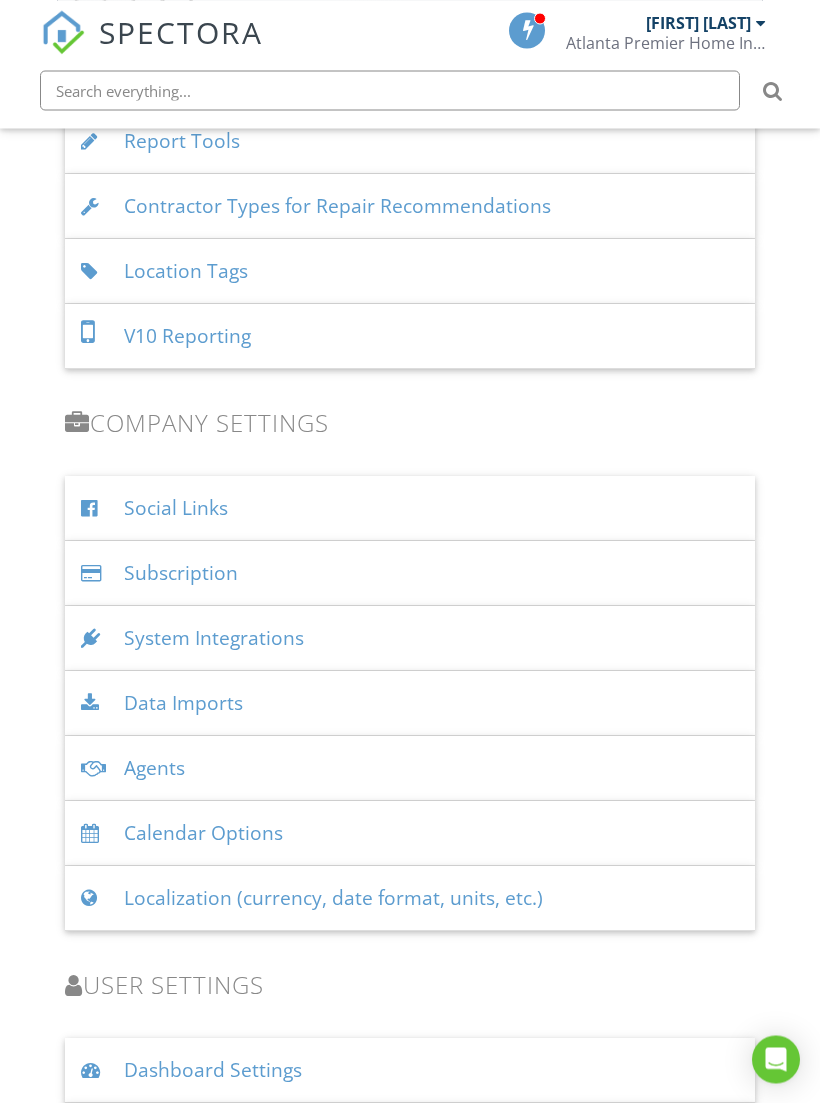 scroll, scrollTop: 2336, scrollLeft: 0, axis: vertical 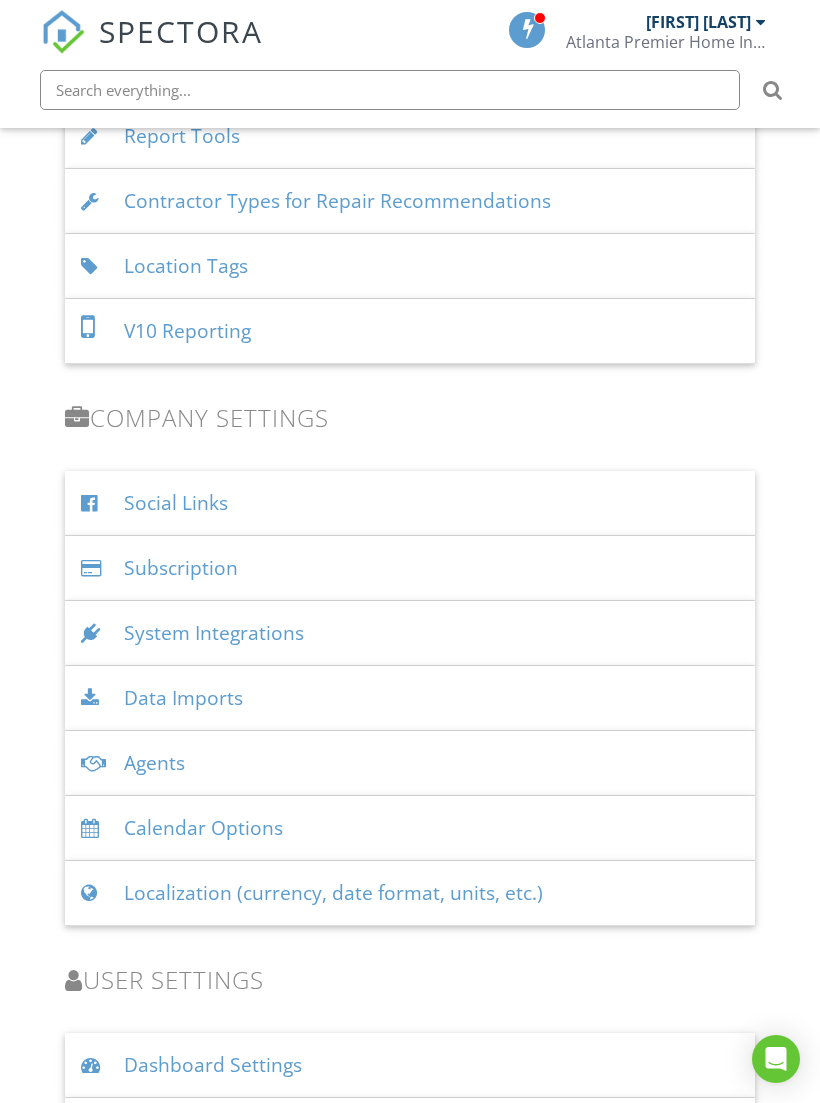 click on "Calendar Options" at bounding box center (410, 828) 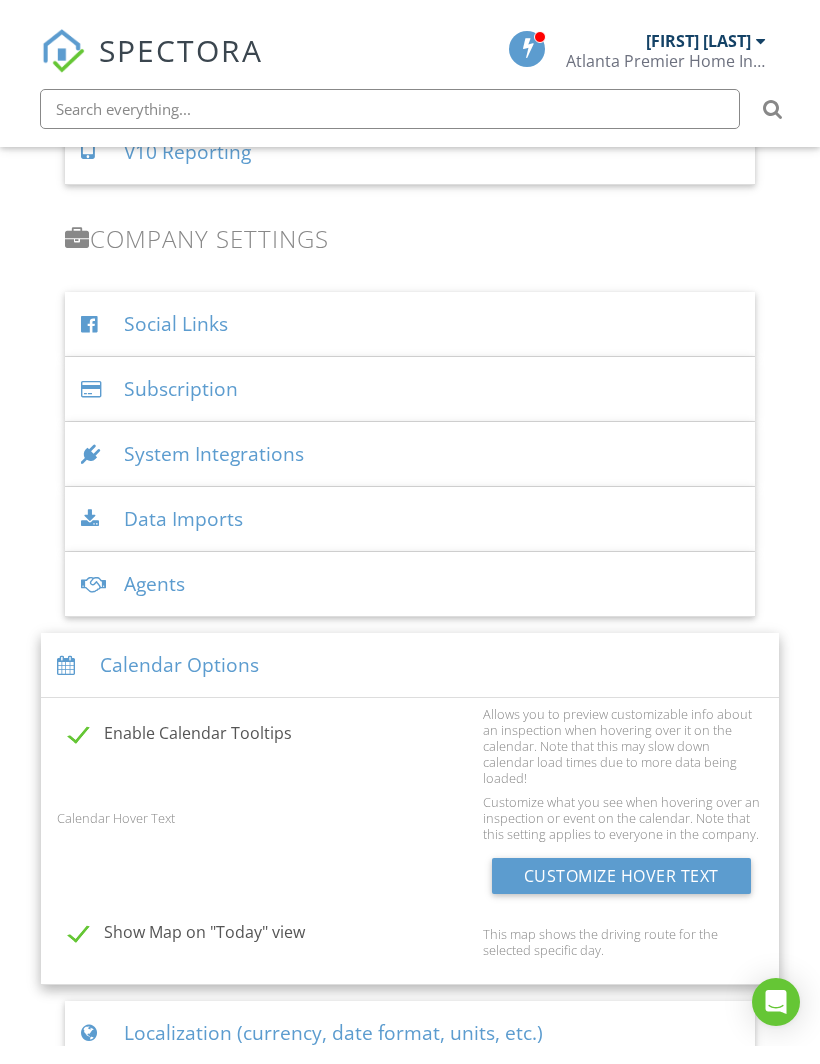 scroll, scrollTop: 2520, scrollLeft: 0, axis: vertical 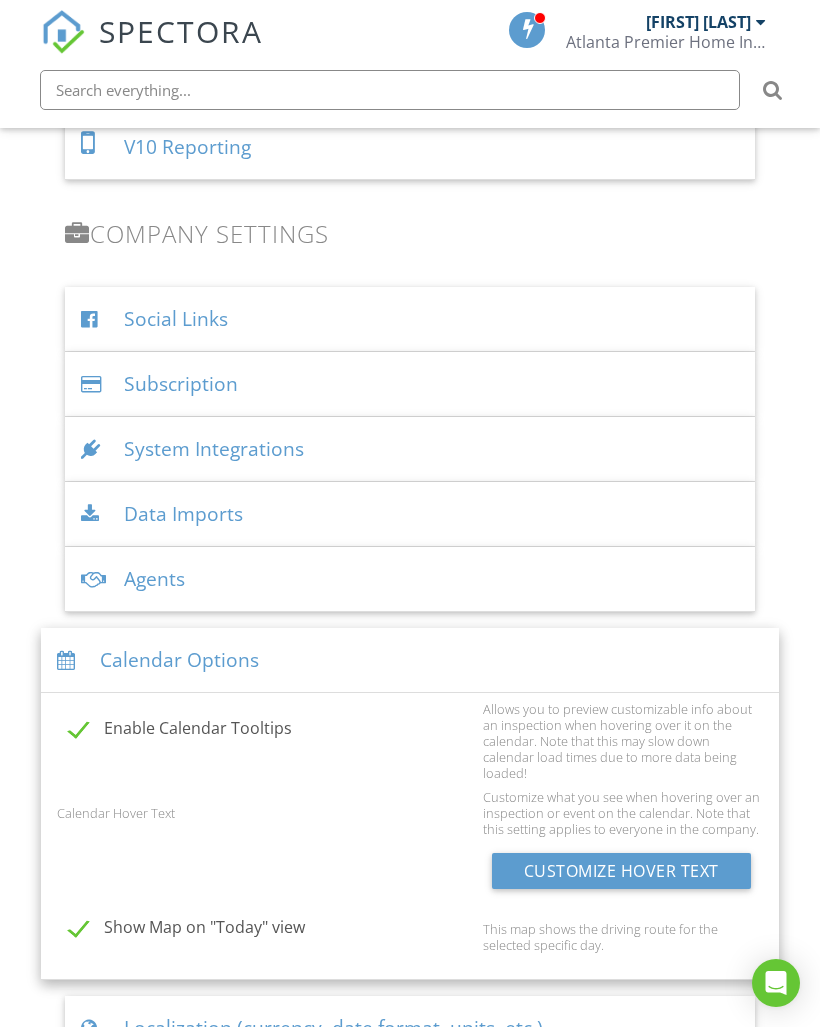 click on "System Integrations" at bounding box center [410, 449] 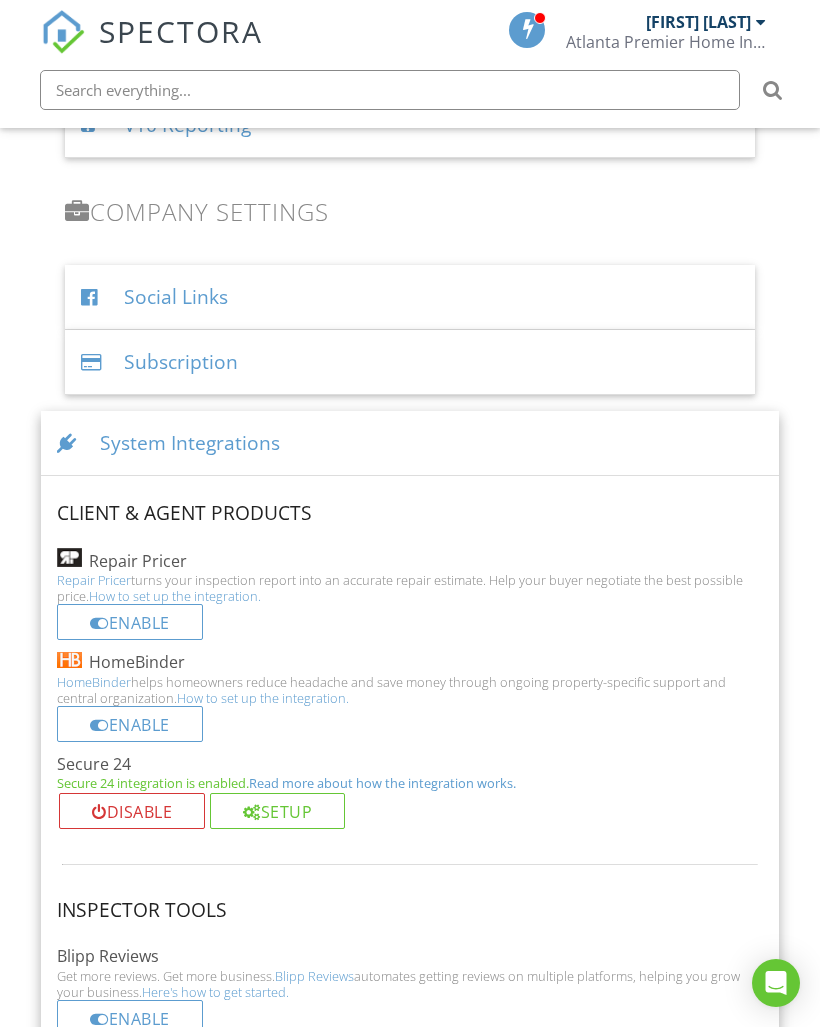 scroll, scrollTop: 2534, scrollLeft: 0, axis: vertical 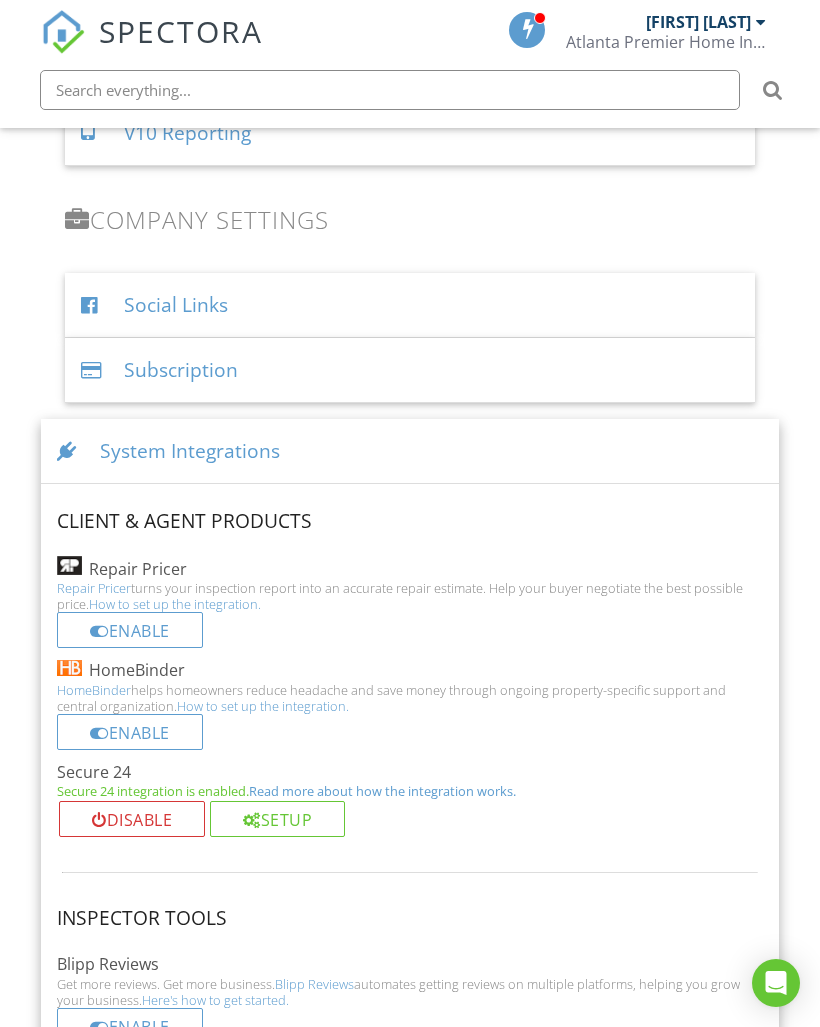 click on "System Integrations" at bounding box center [410, 451] 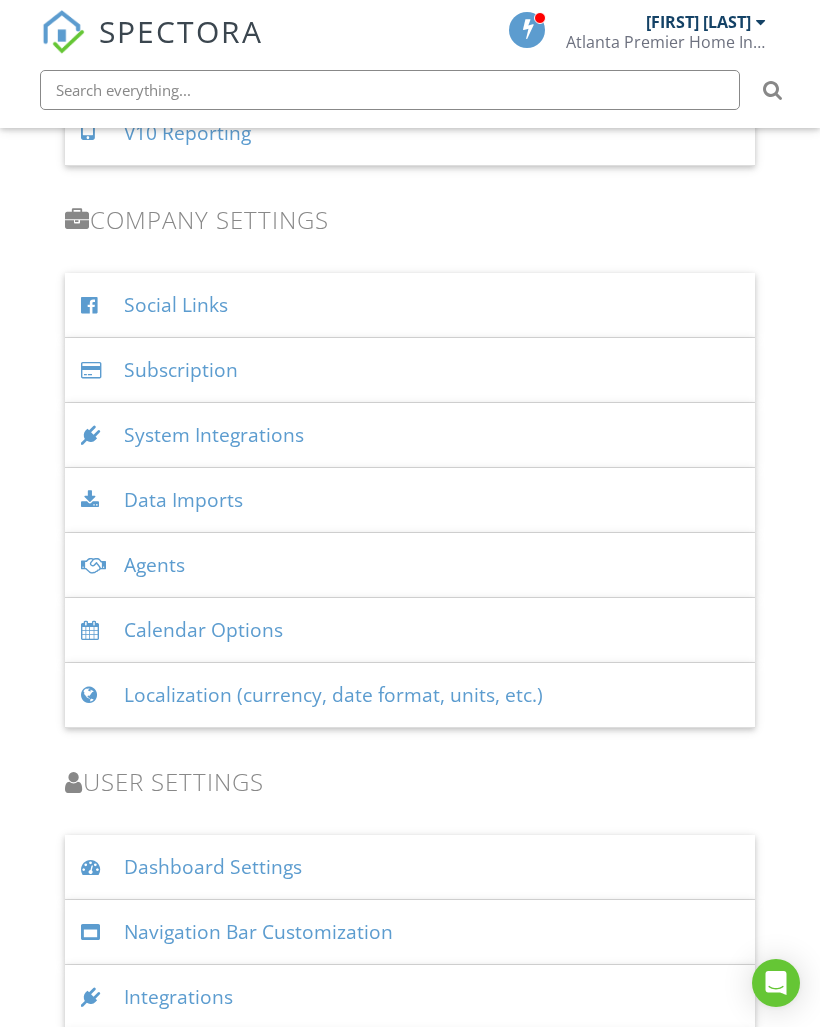 click on "Agents" at bounding box center (410, 565) 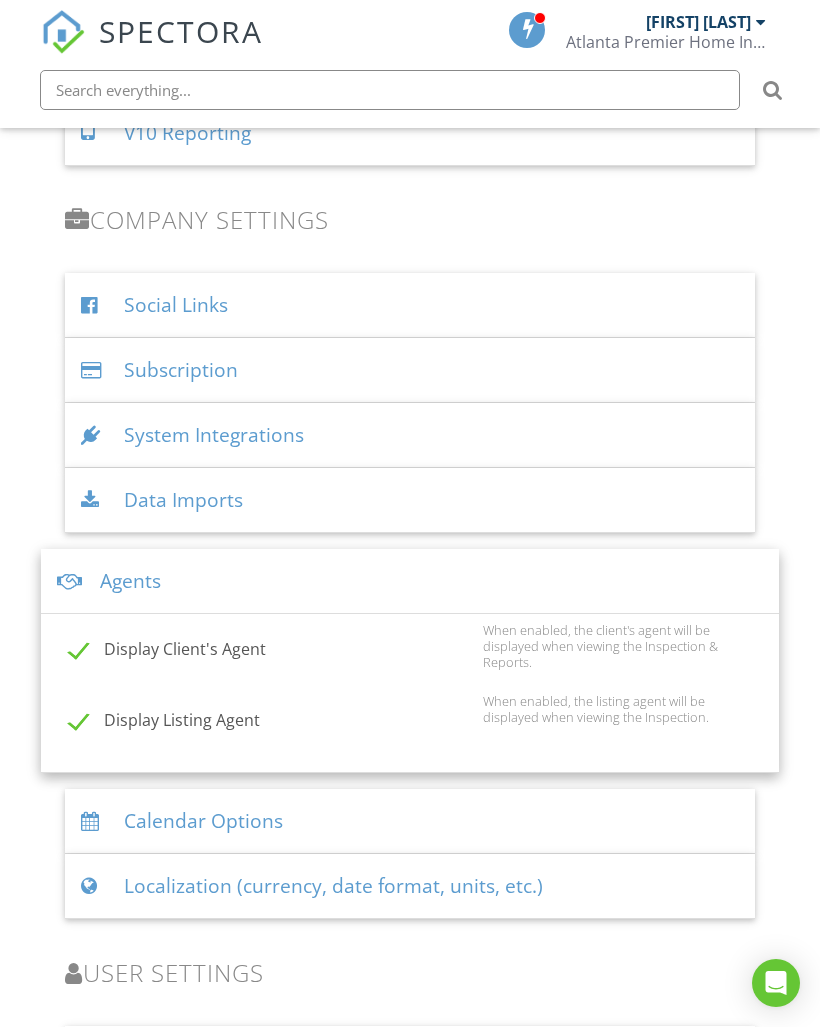 click on "Agents" at bounding box center [410, 581] 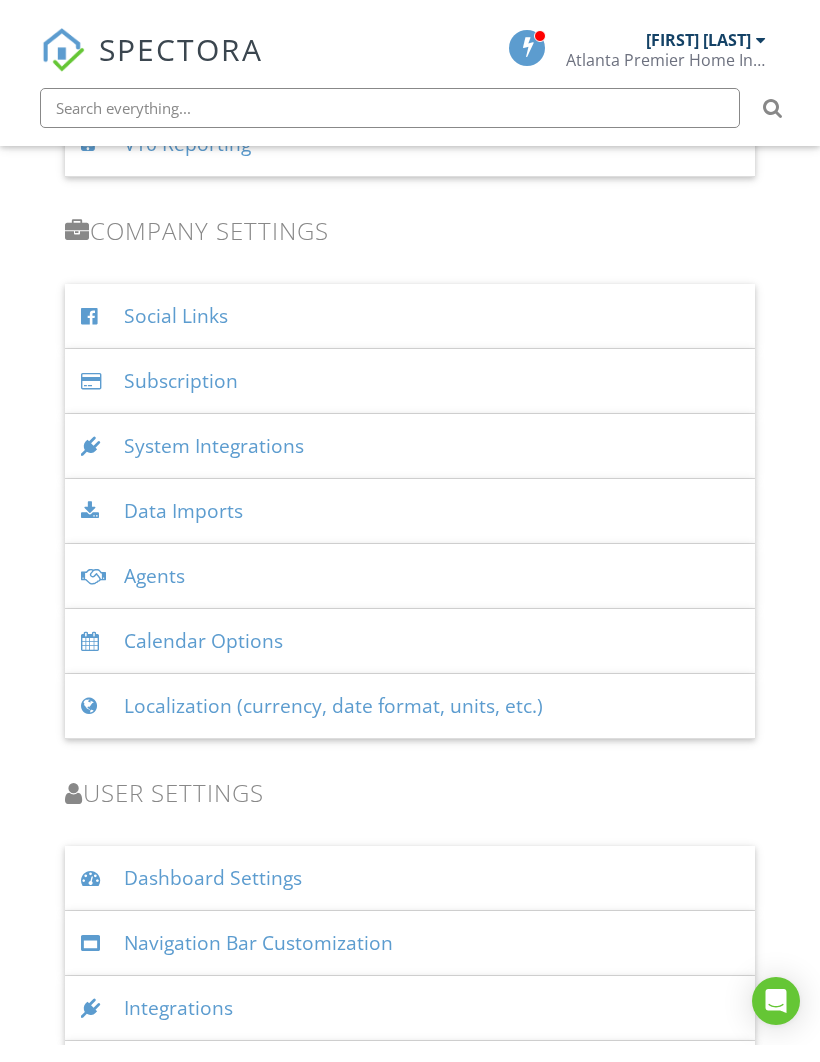 scroll, scrollTop: 2616, scrollLeft: 0, axis: vertical 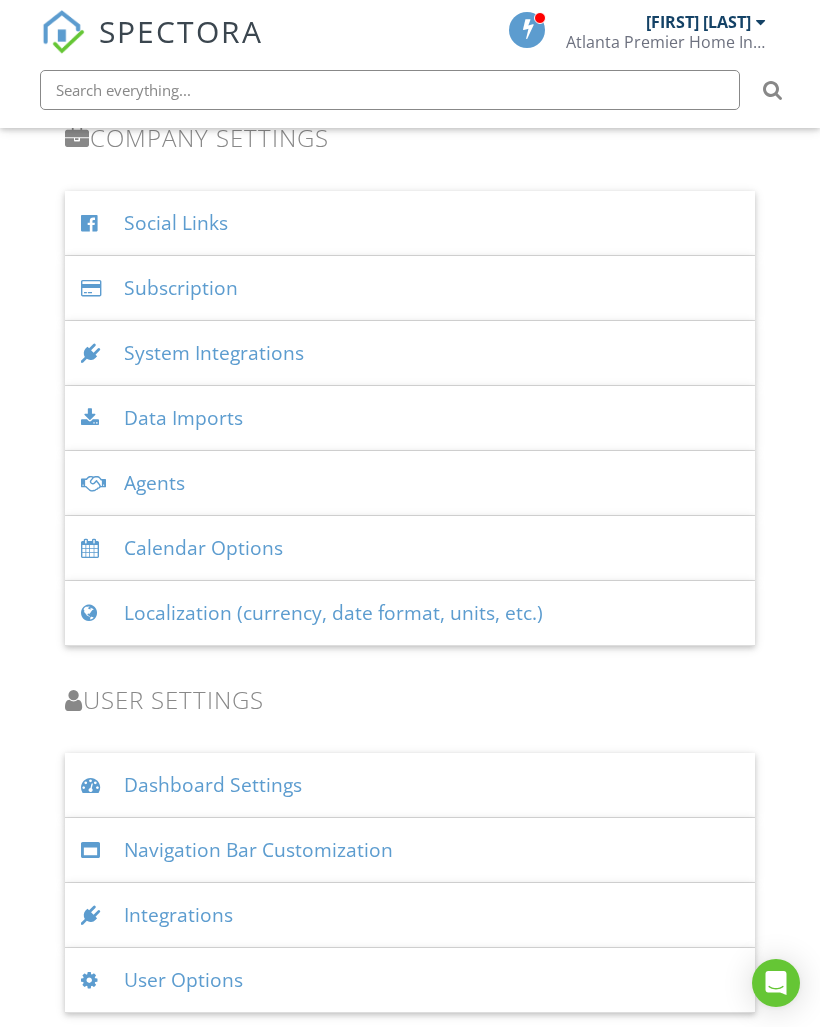 click on "Integrations" at bounding box center (410, 915) 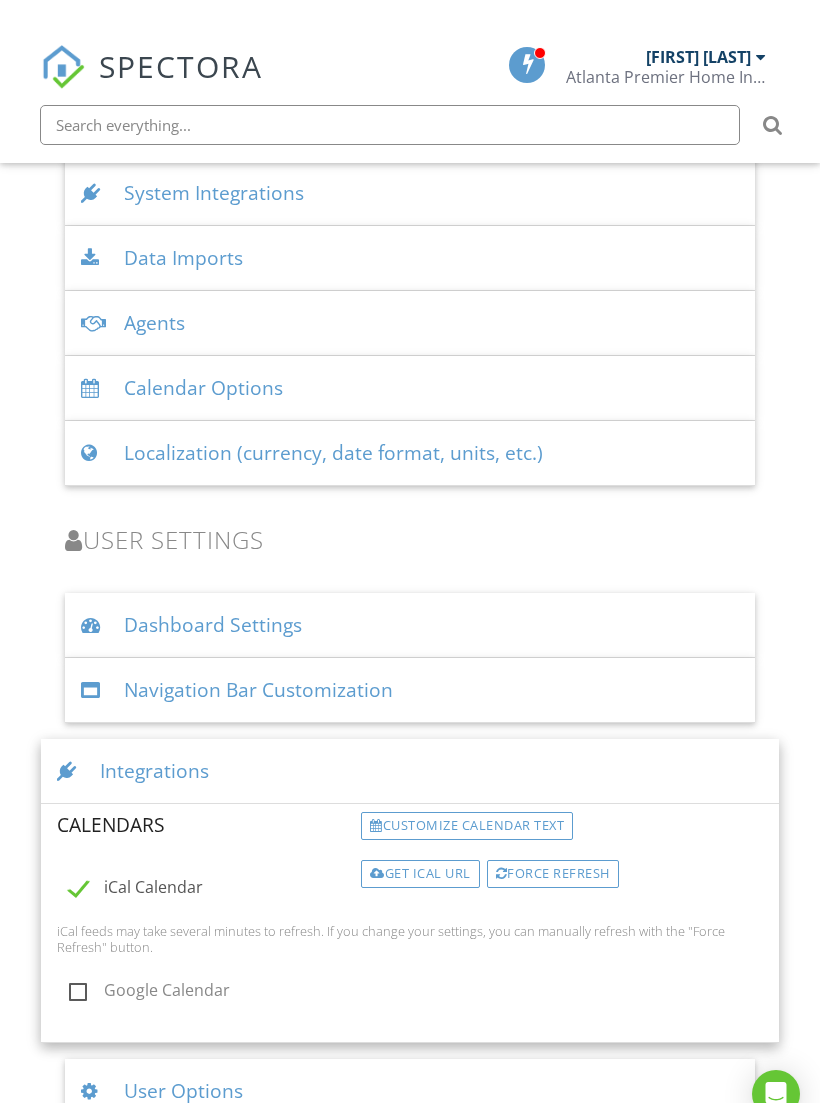 scroll, scrollTop: 2809, scrollLeft: 0, axis: vertical 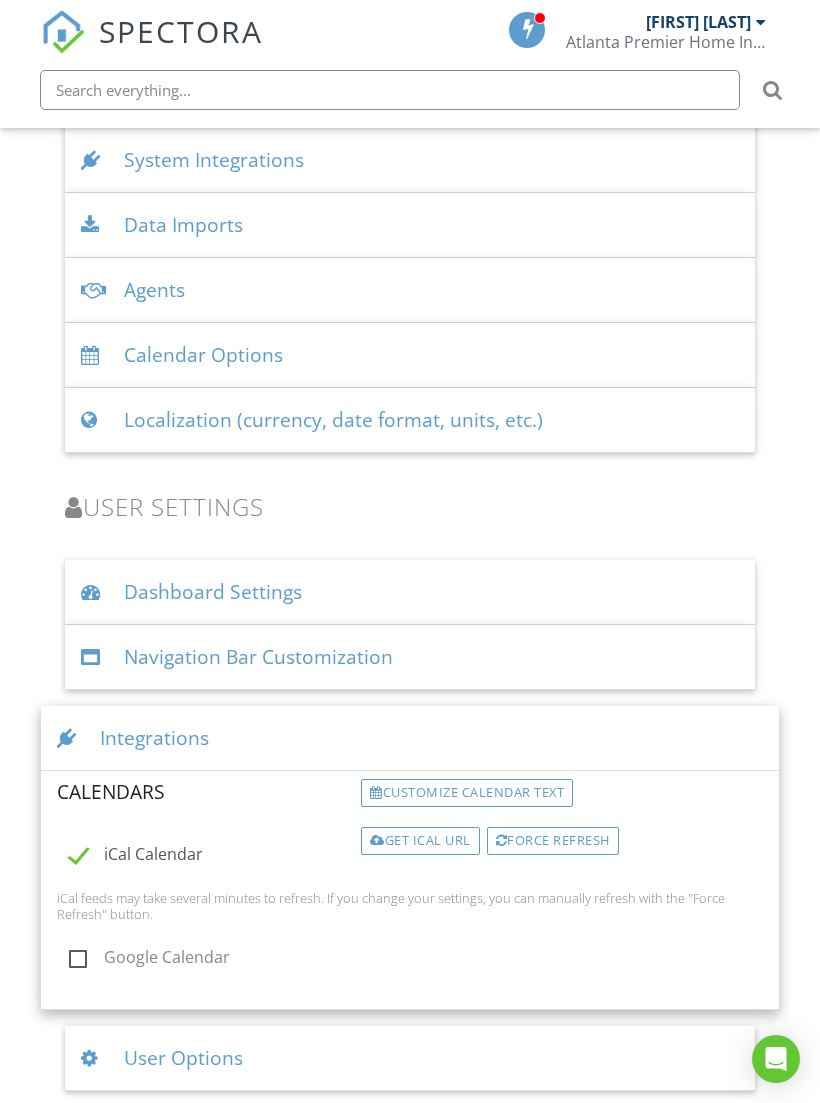 click on "Google Calendar" at bounding box center [209, 960] 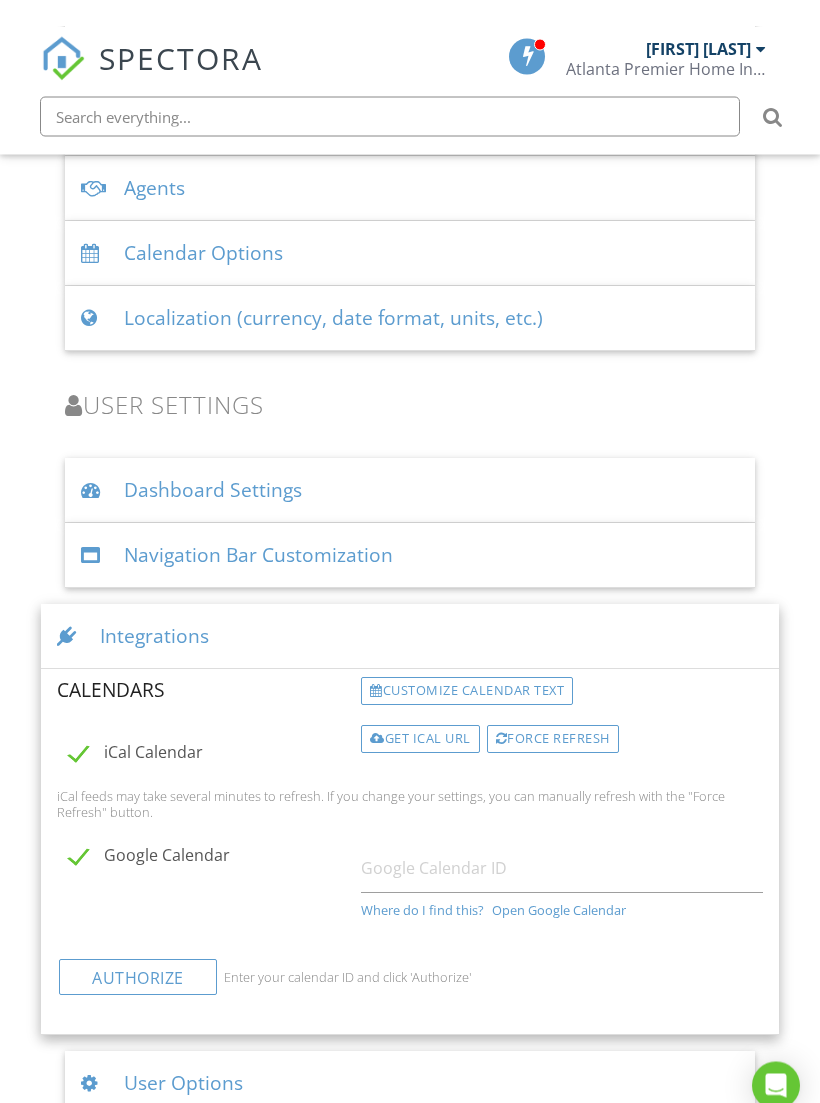 scroll, scrollTop: 2936, scrollLeft: 0, axis: vertical 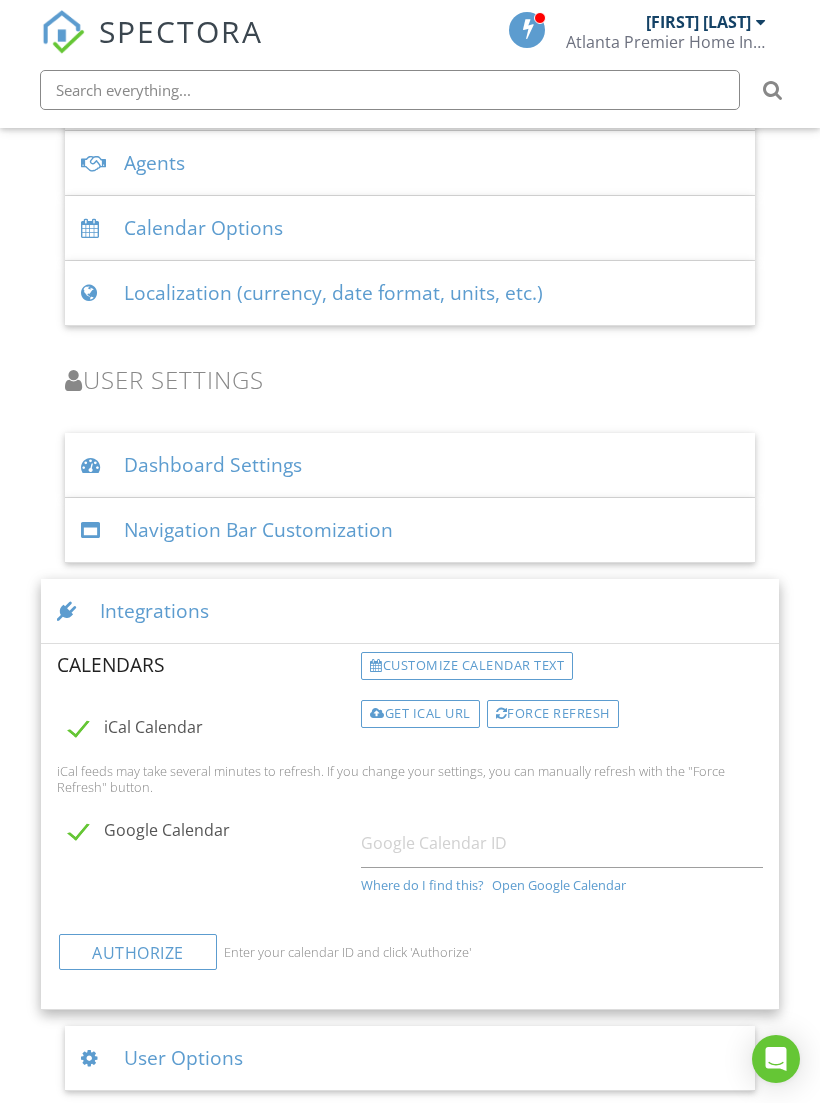 click on "Where do I find this?" at bounding box center (422, 885) 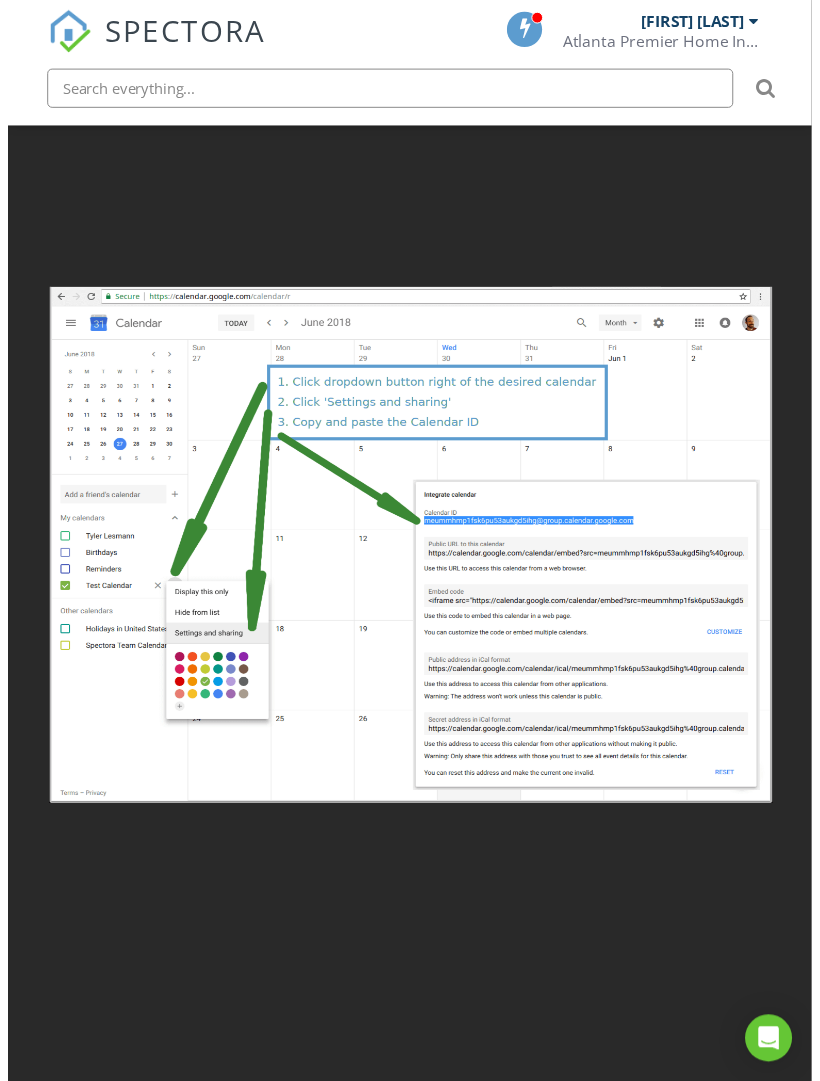 scroll, scrollTop: 2911, scrollLeft: 0, axis: vertical 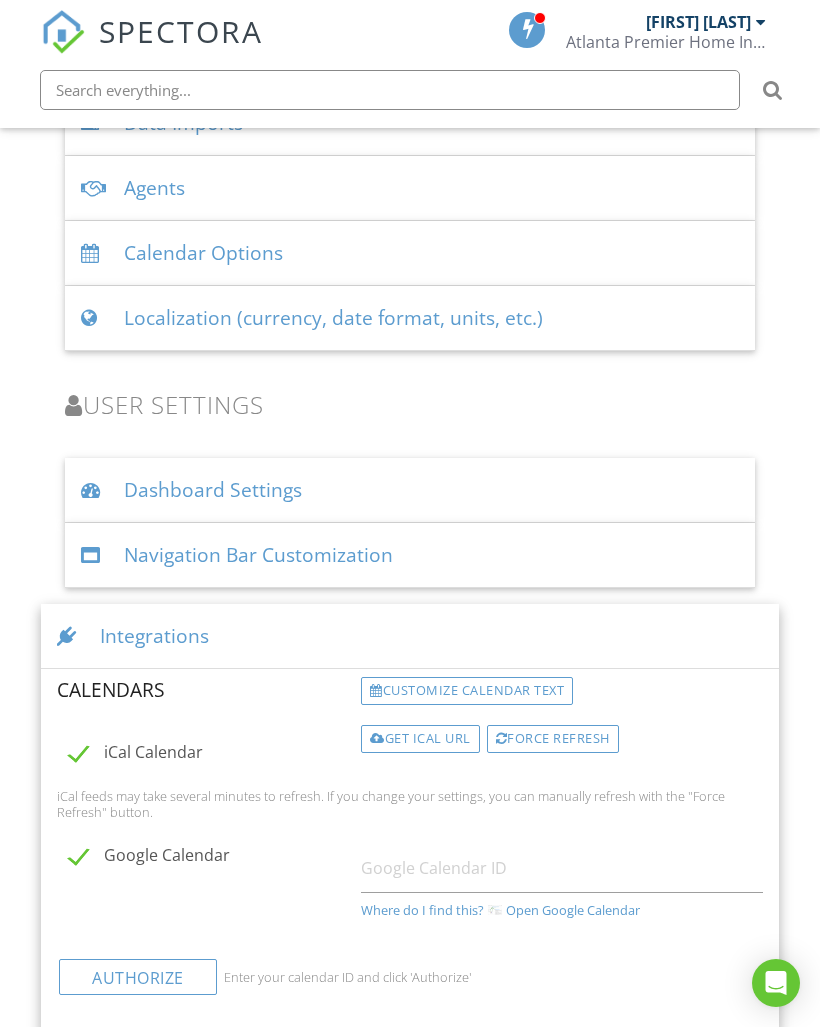 click on "Customize calendar text" at bounding box center (467, 691) 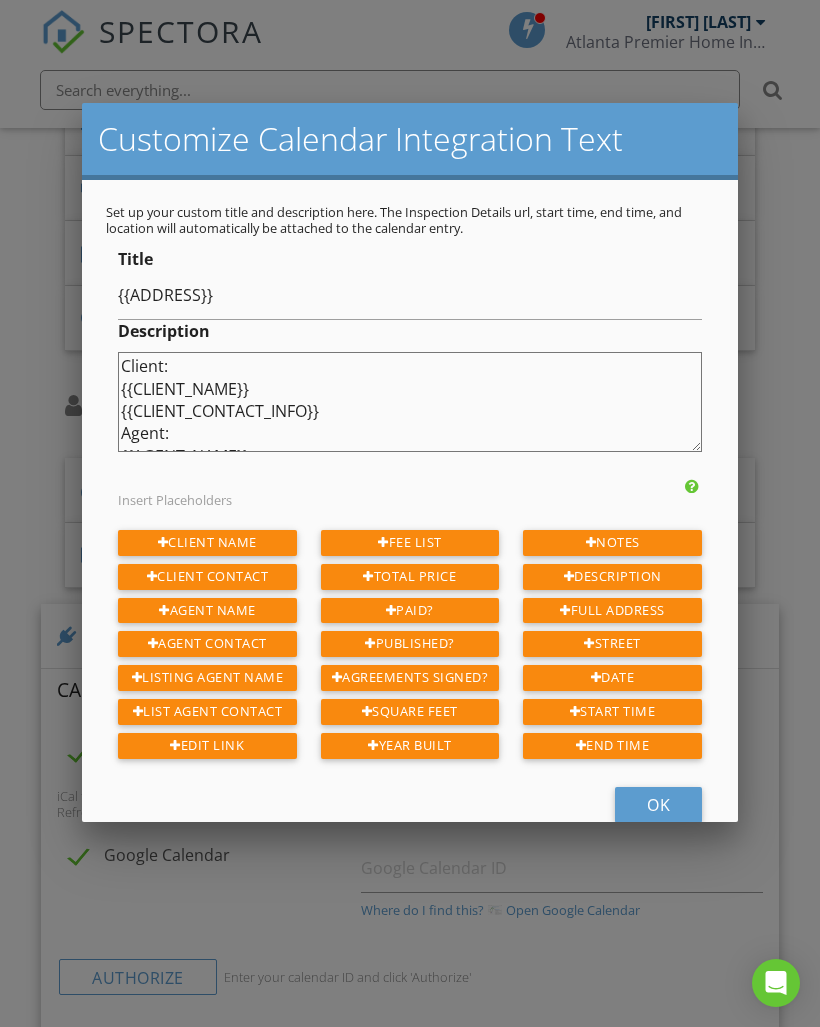 click on "OK" at bounding box center (658, 805) 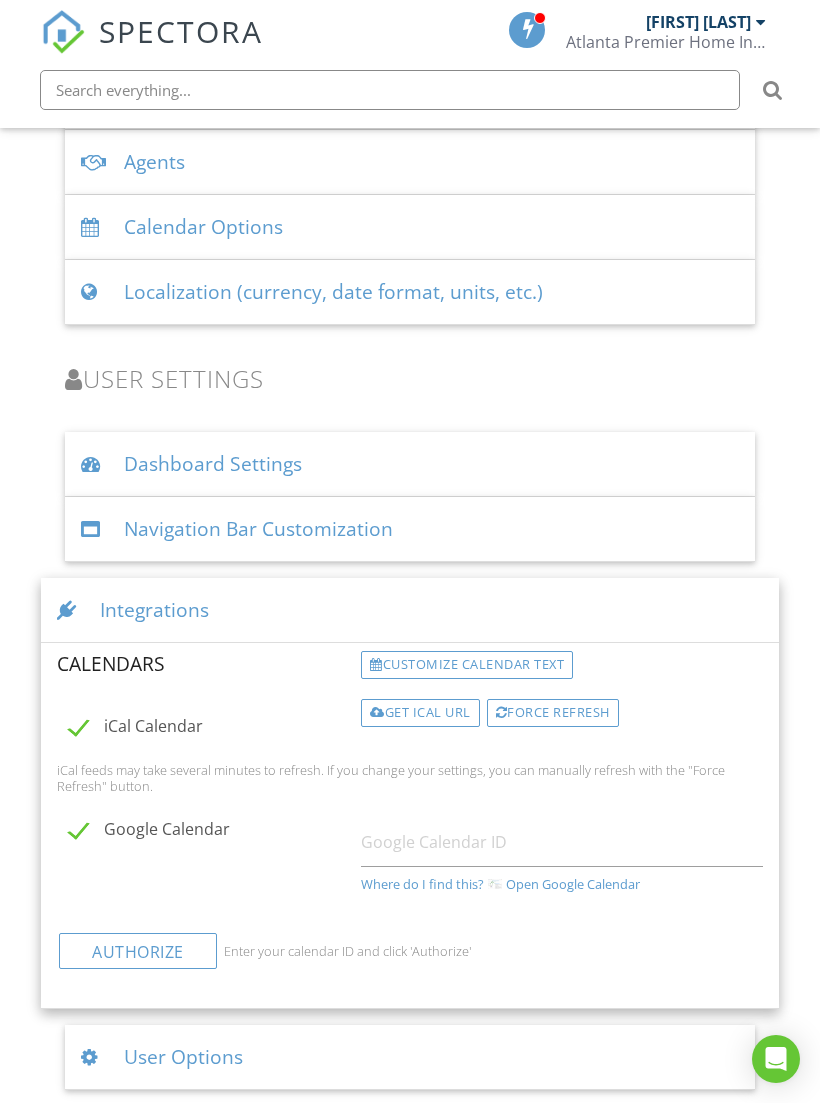 scroll, scrollTop: 2936, scrollLeft: 0, axis: vertical 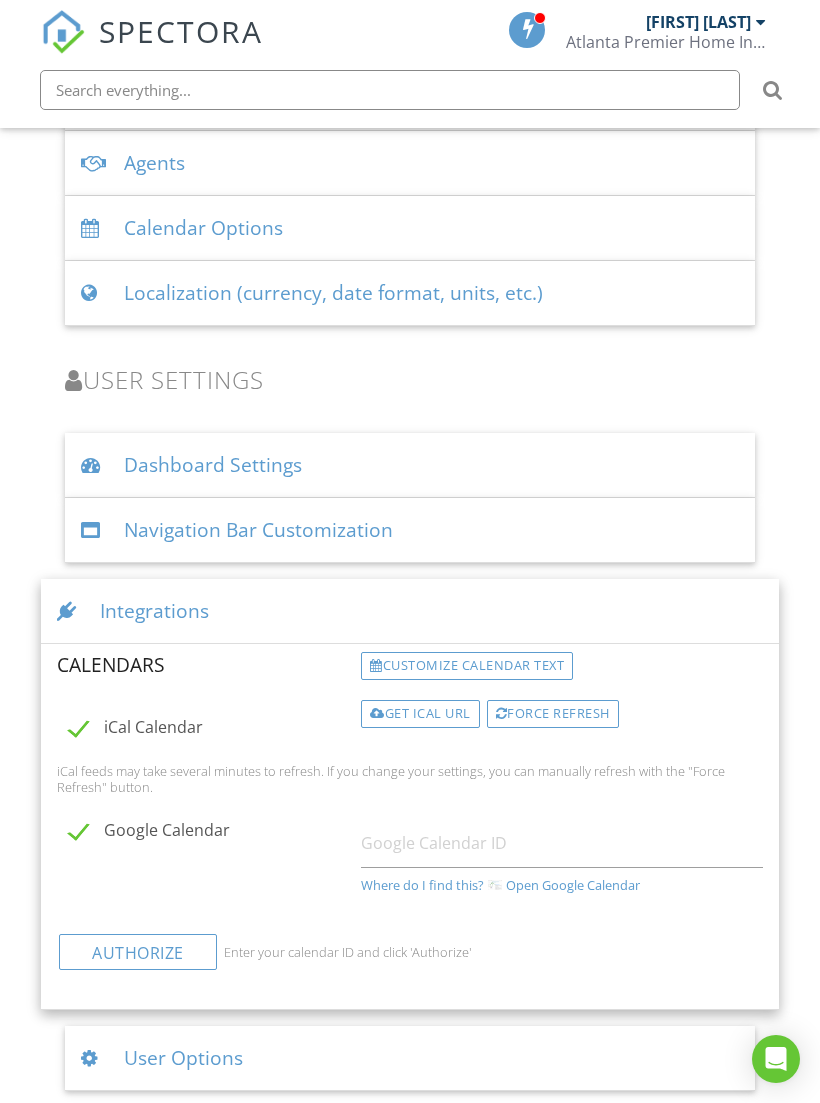 click on "Where do I find this?" at bounding box center (422, 885) 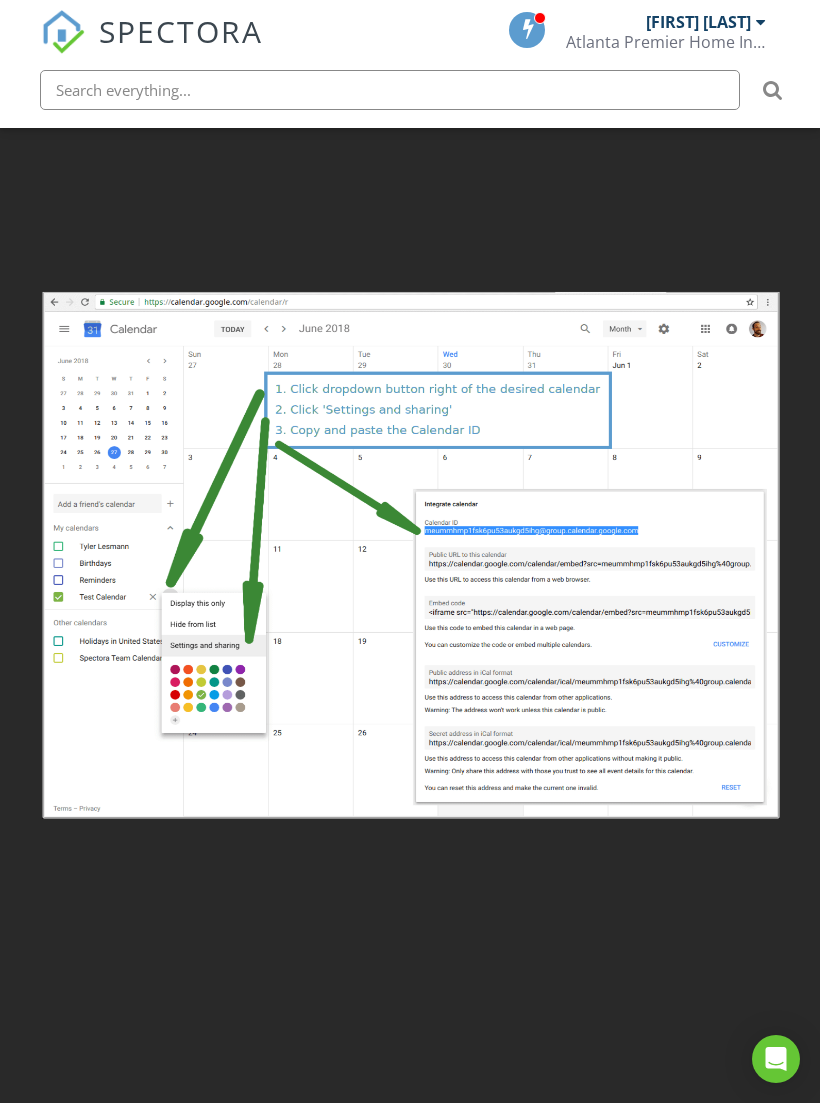 click at bounding box center [410, 551] 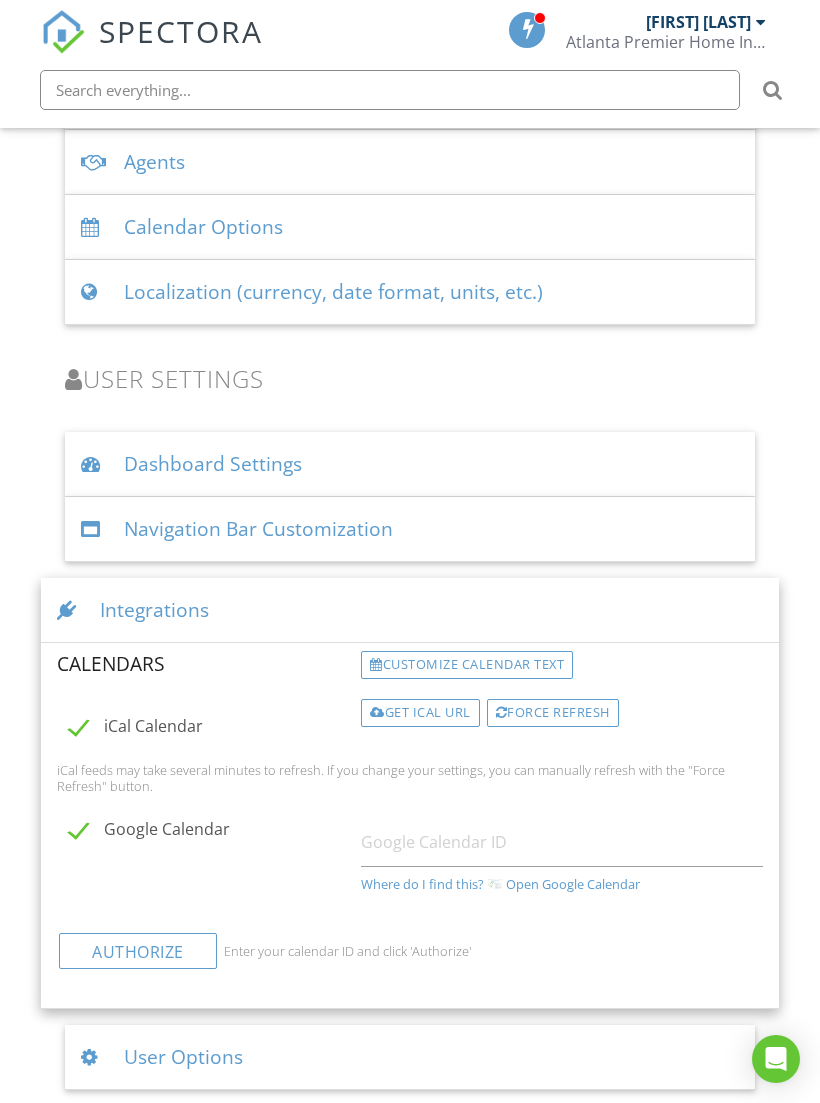 scroll, scrollTop: 2936, scrollLeft: 0, axis: vertical 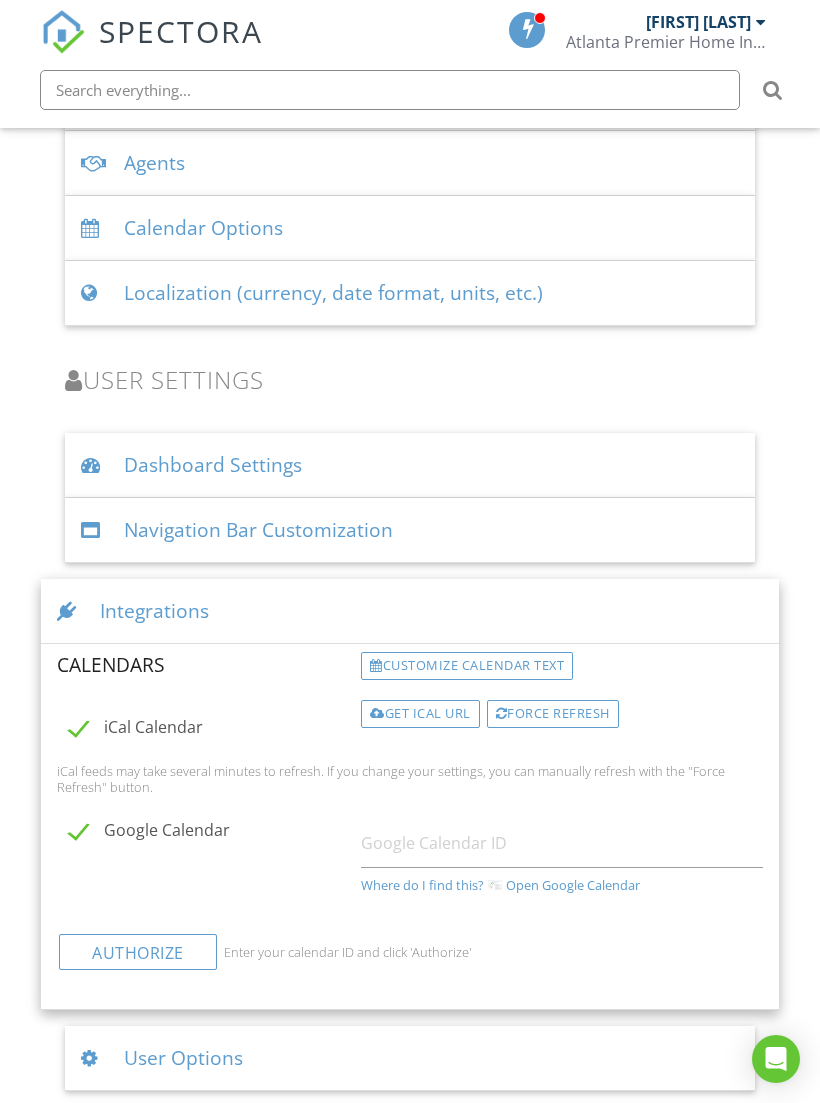 click on "Where do I find this?" at bounding box center [422, 885] 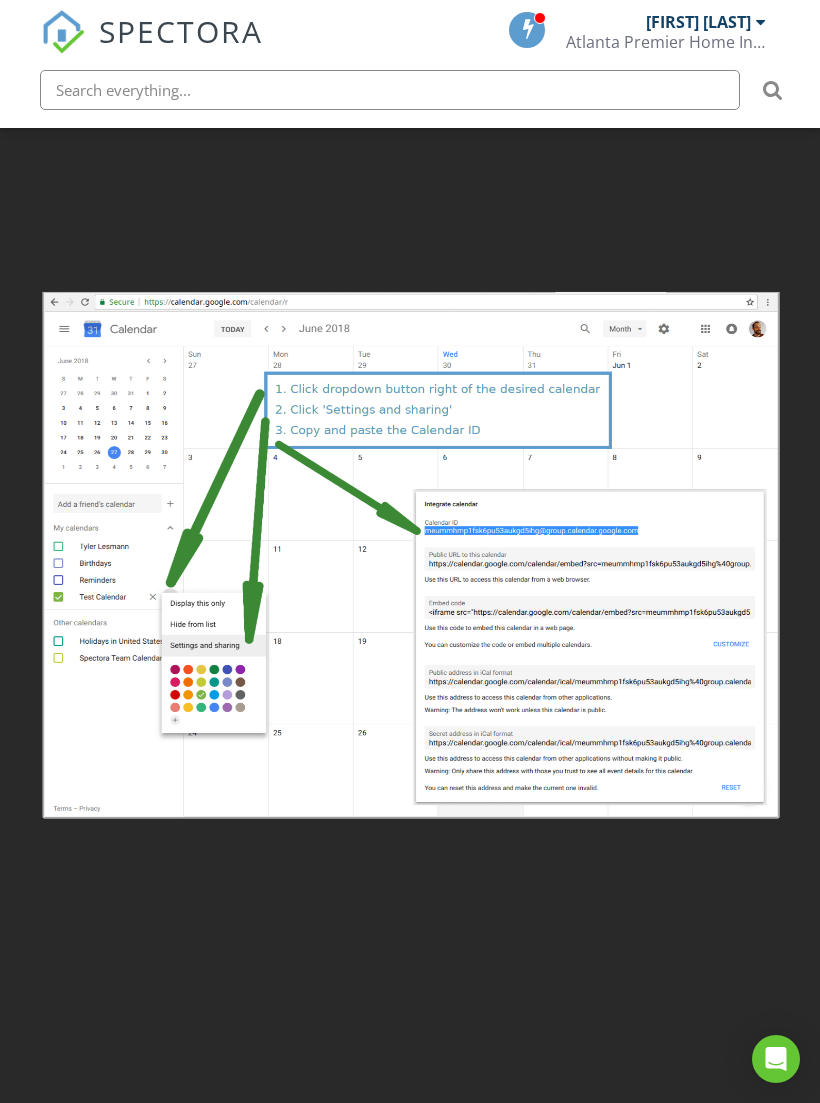 click at bounding box center (410, 551) 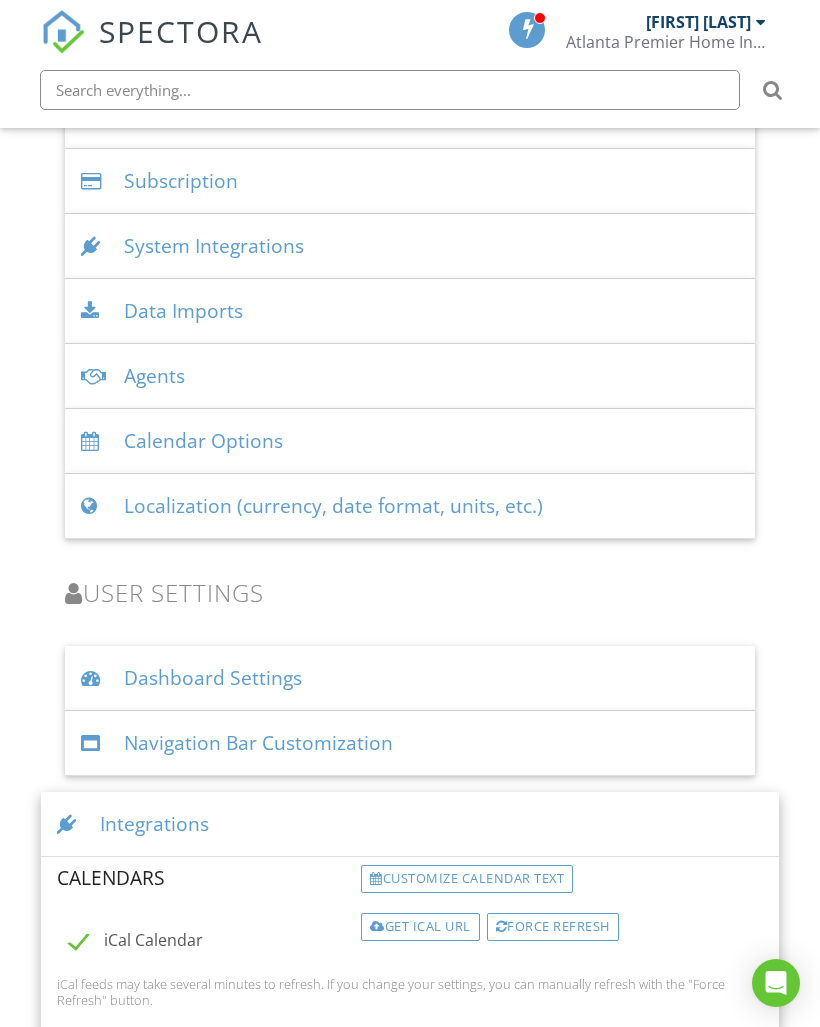 scroll, scrollTop: 2915, scrollLeft: 0, axis: vertical 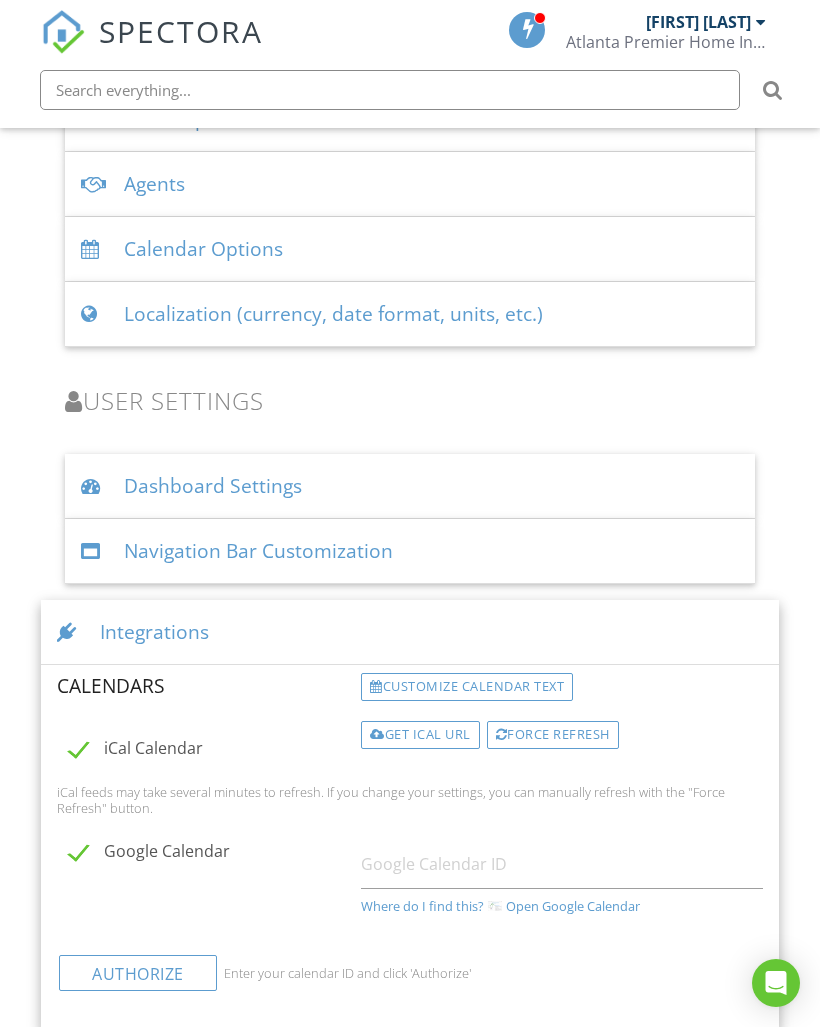 click on "Where do I find this?" at bounding box center [422, 906] 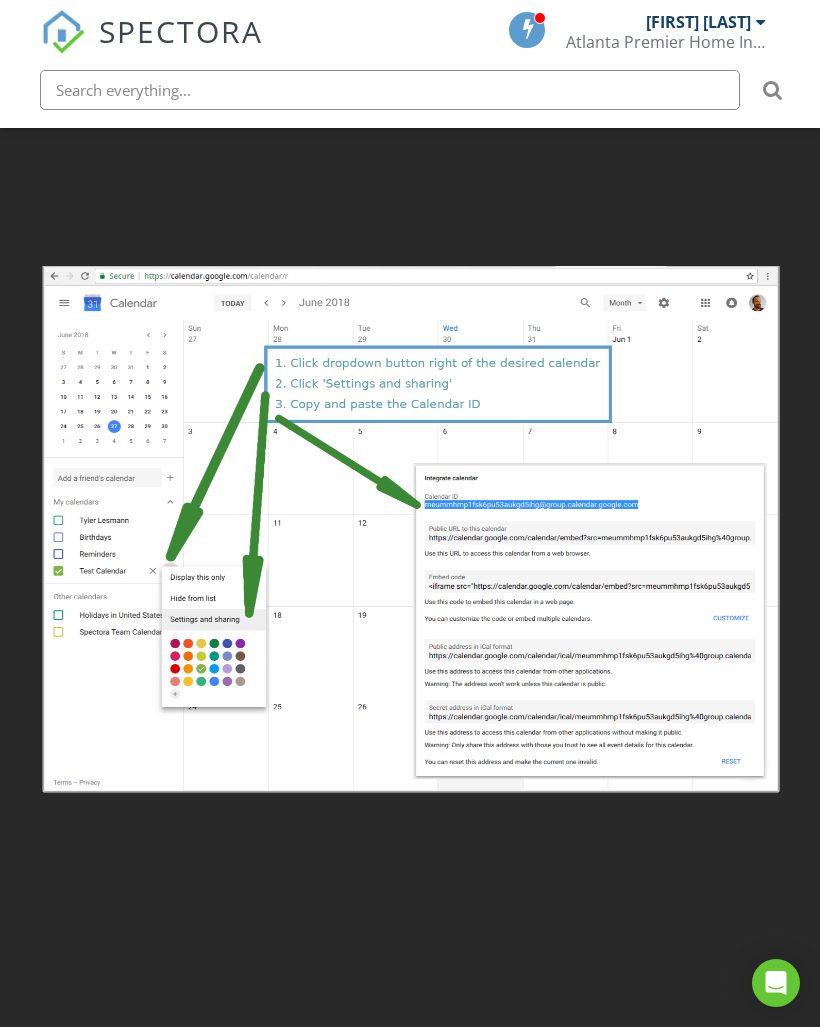 click at bounding box center (410, 513) 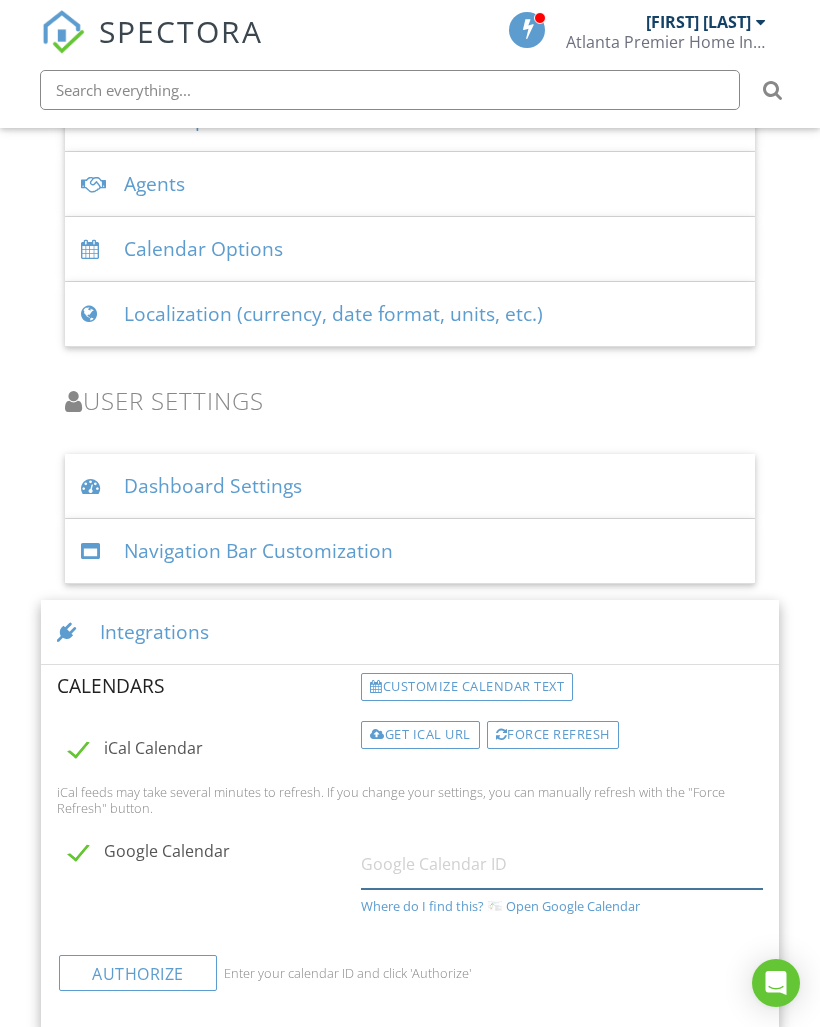 click at bounding box center [562, 864] 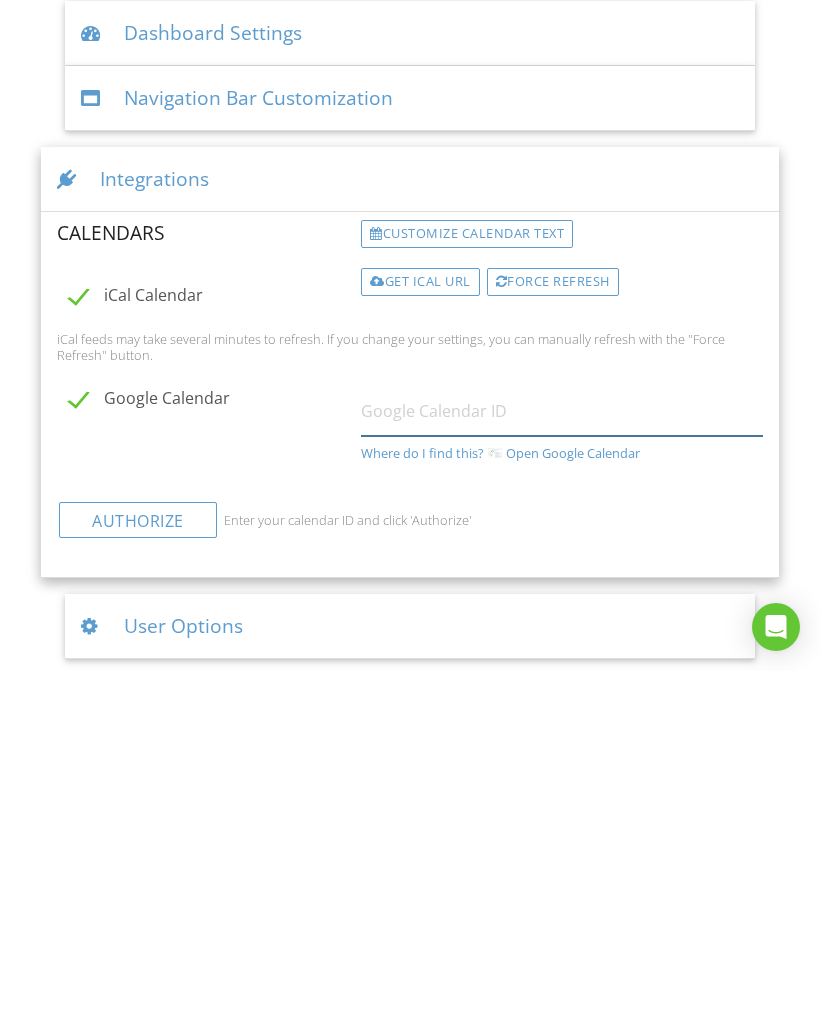 click at bounding box center (562, 767) 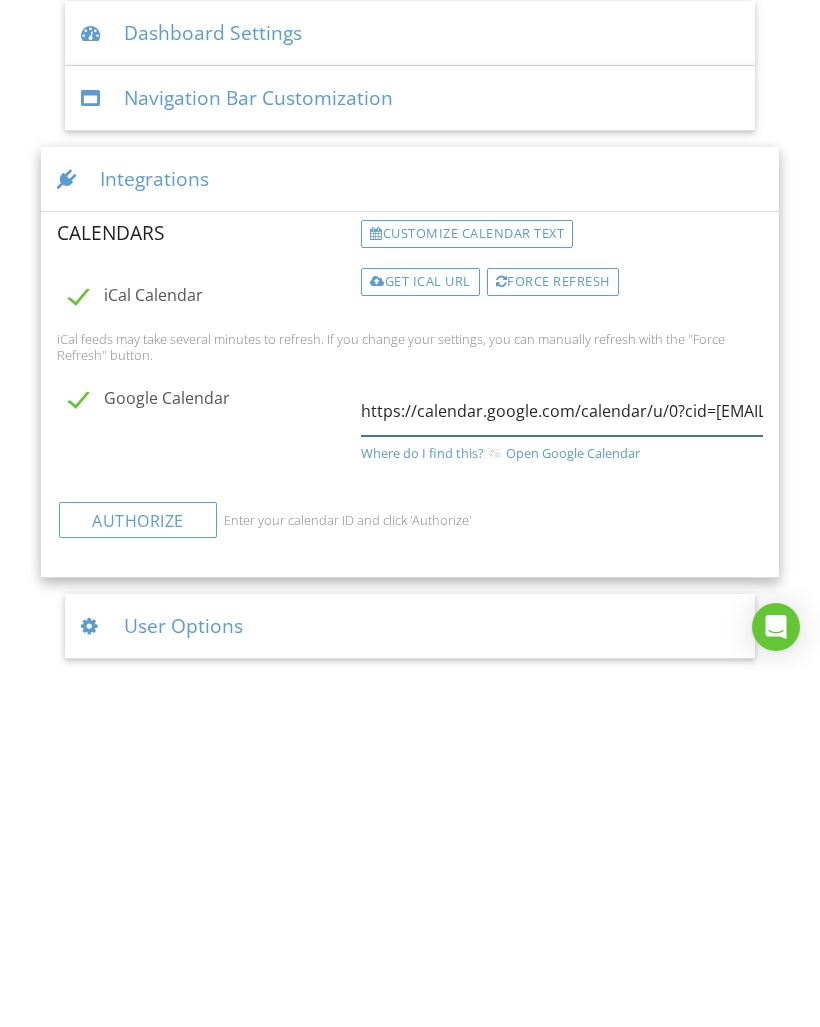 type on "https://calendar.google.com/calendar/u/0?cid=YXRsYW50YXByZW1pZXJob21laW5zcGVjdGlvbnNAZ21haWwuY29t" 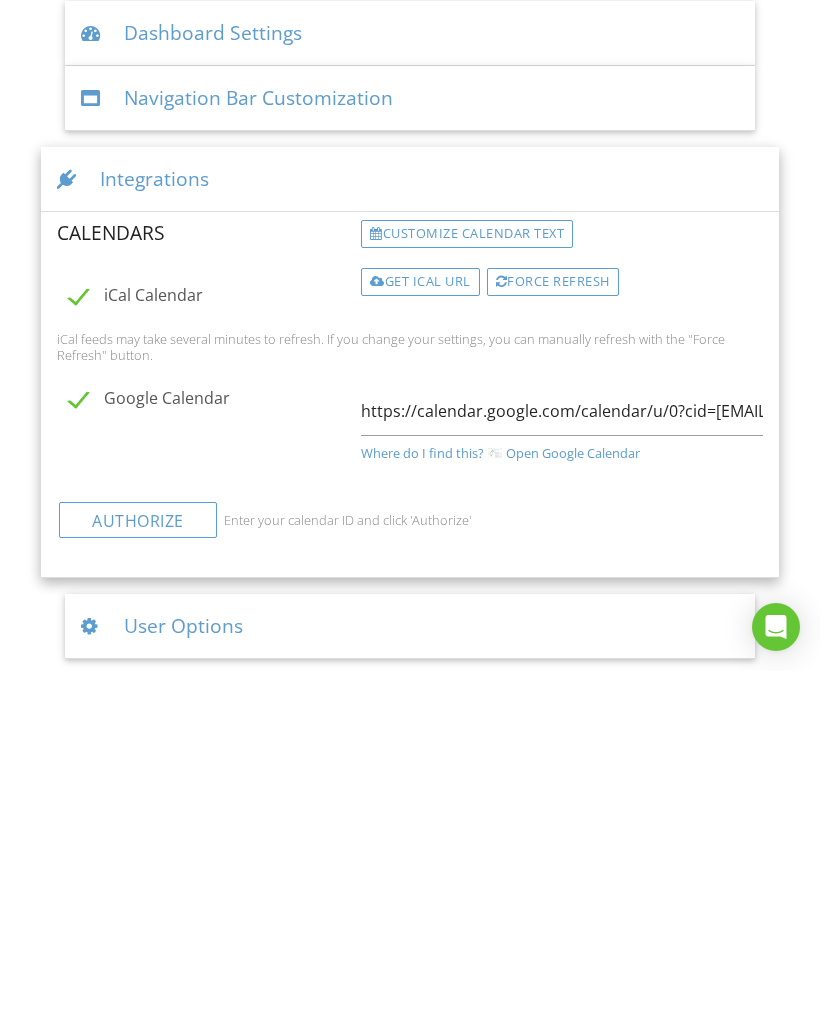 click on "Authorize" at bounding box center [138, 876] 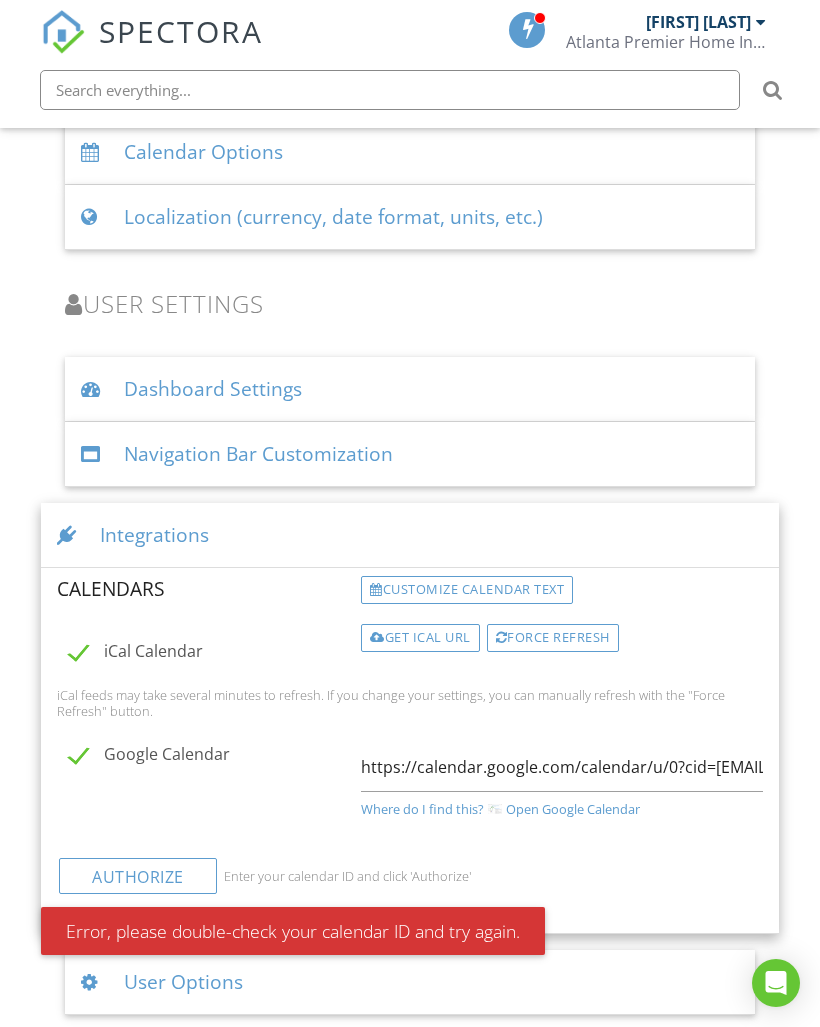click on "Where do I find this?" at bounding box center (422, 809) 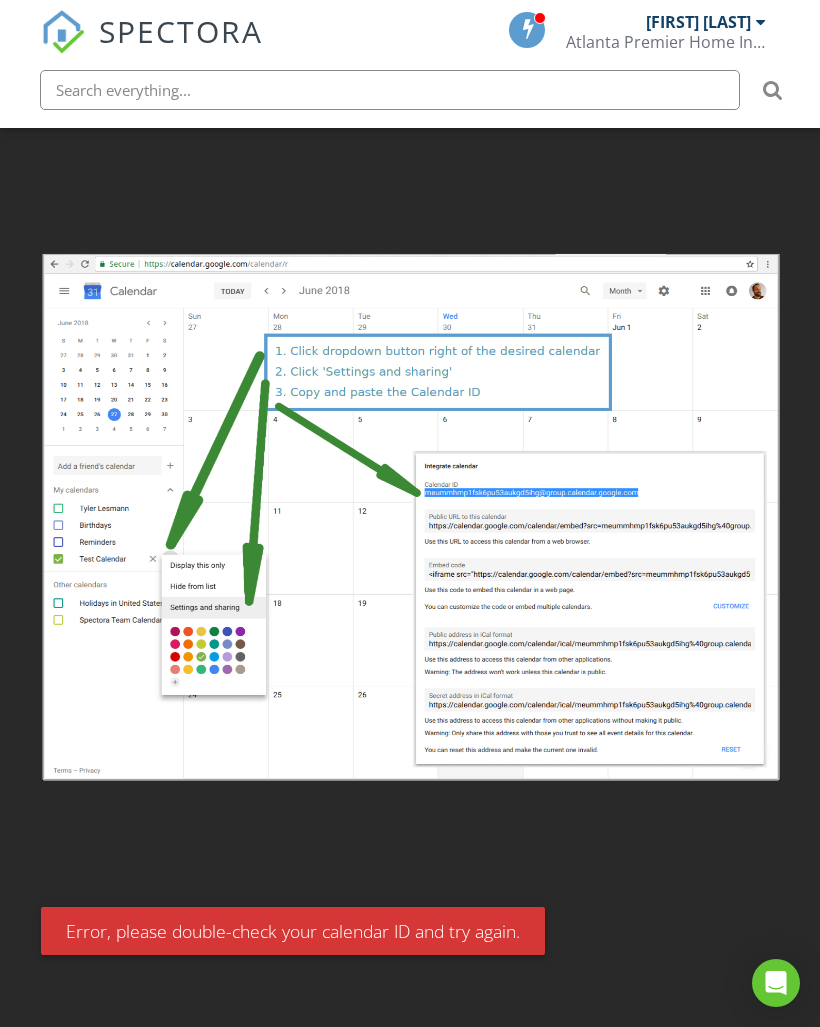 click at bounding box center (410, 513) 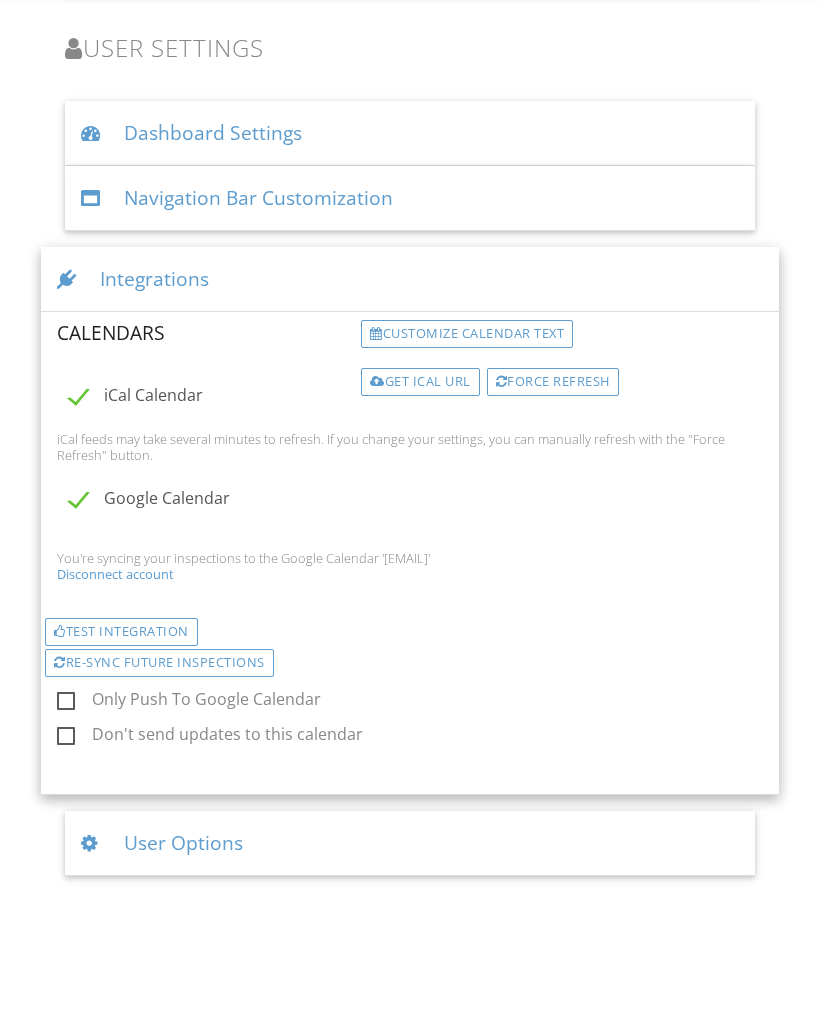 scroll, scrollTop: 0, scrollLeft: 0, axis: both 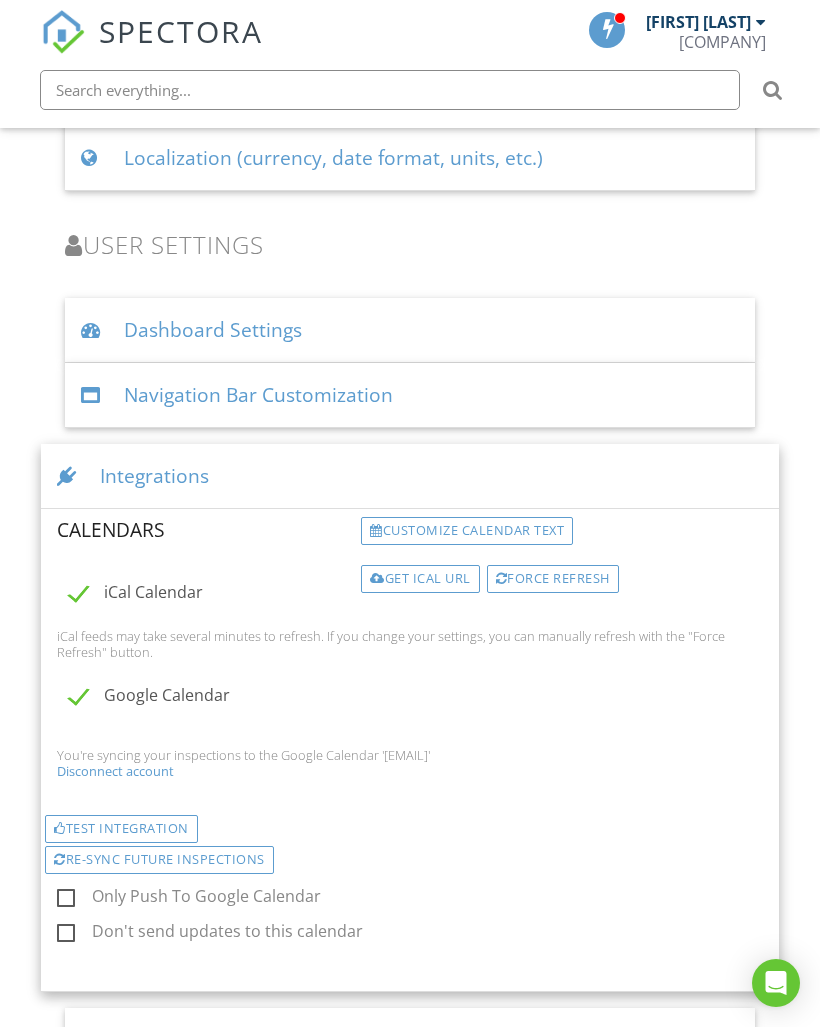 click on "Re-sync future inspections" at bounding box center (159, 860) 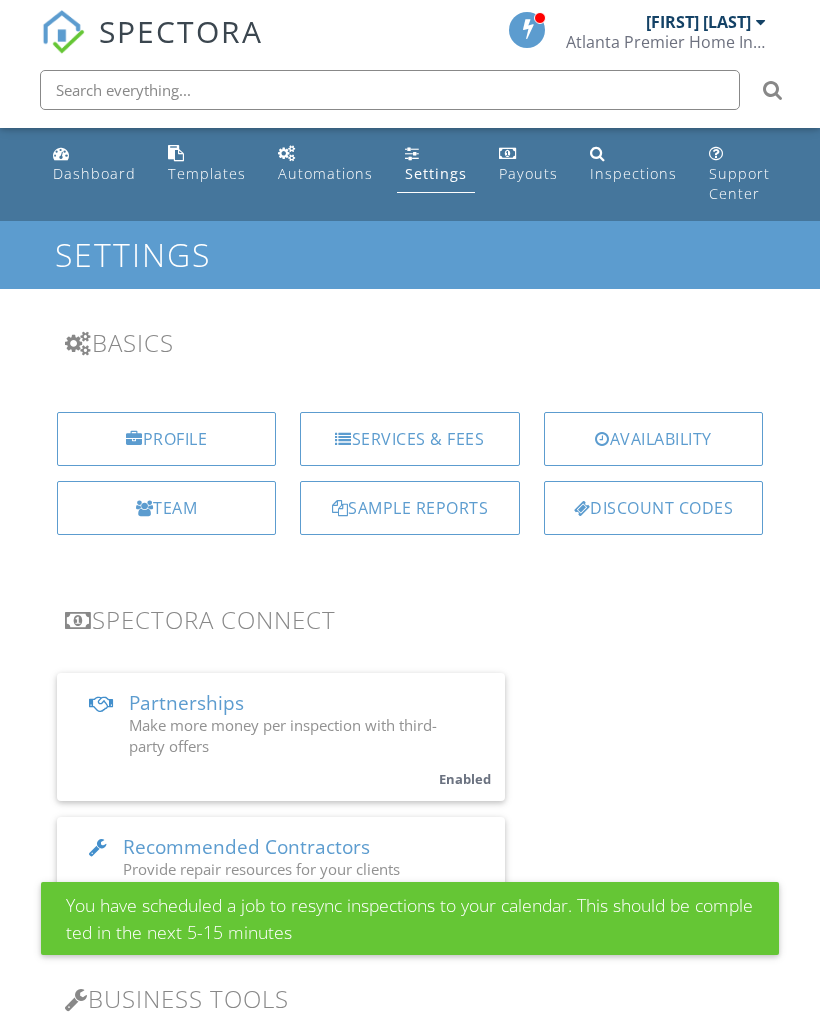 scroll, scrollTop: 3104, scrollLeft: 0, axis: vertical 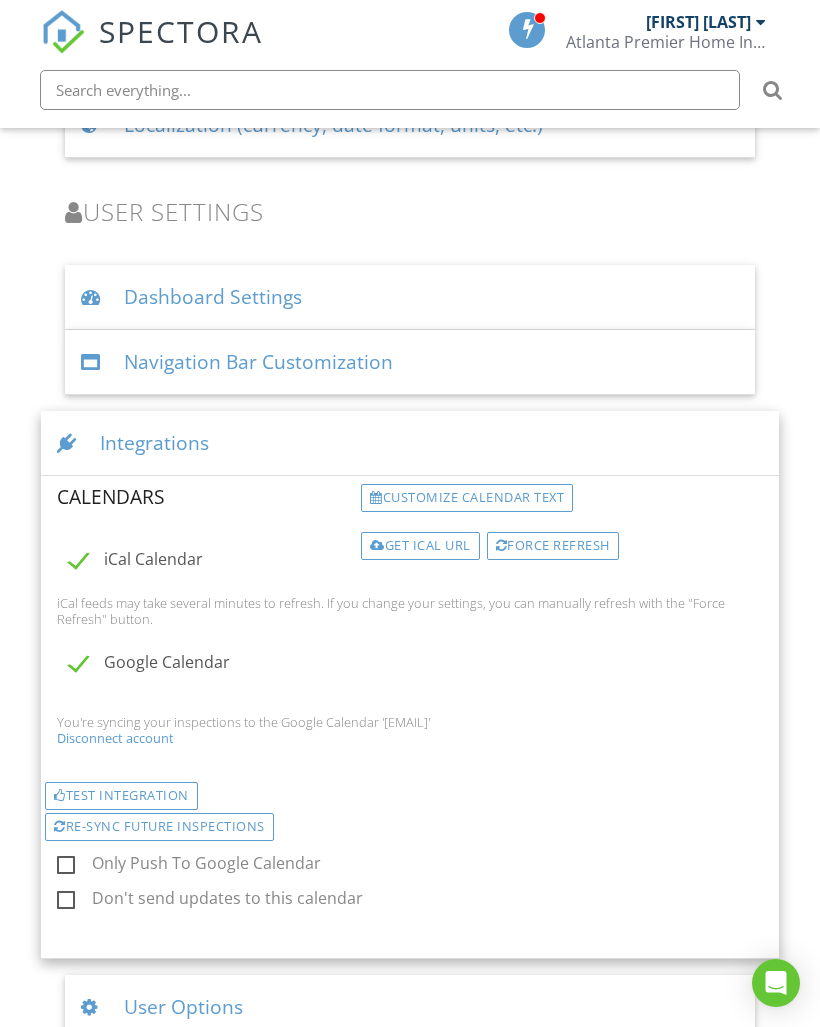 click on "iCal Calendar" at bounding box center (209, 562) 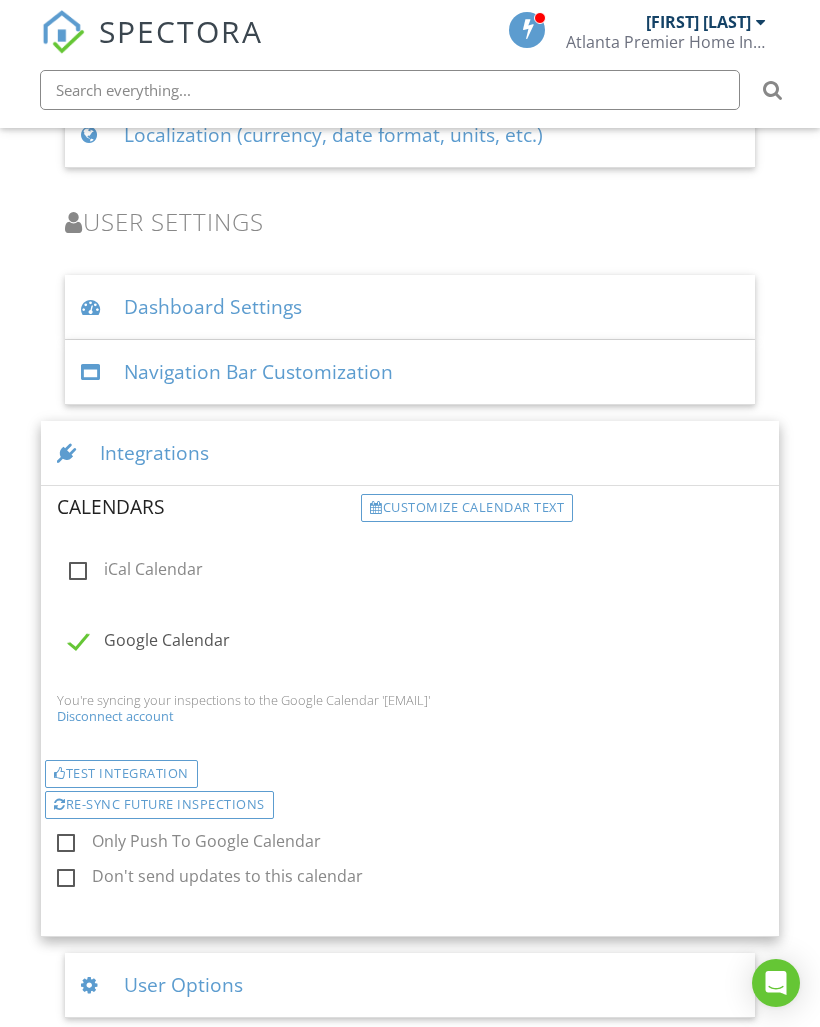 scroll, scrollTop: 3093, scrollLeft: 0, axis: vertical 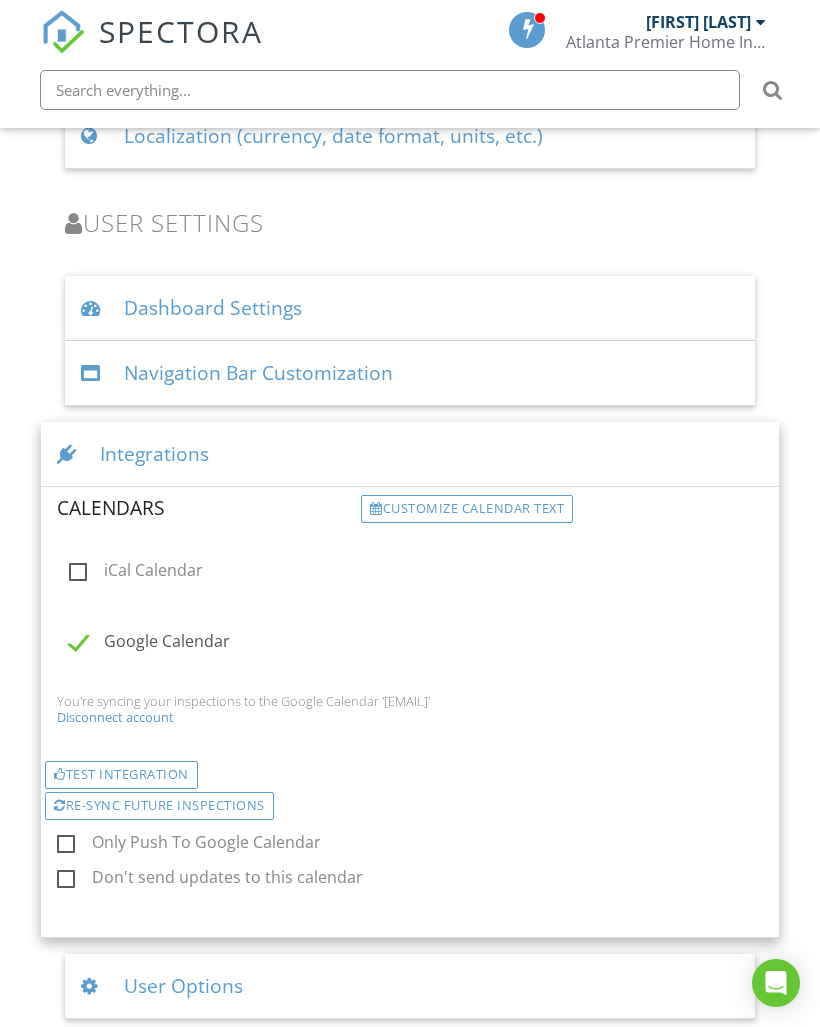 click on "Integrations" at bounding box center (410, 454) 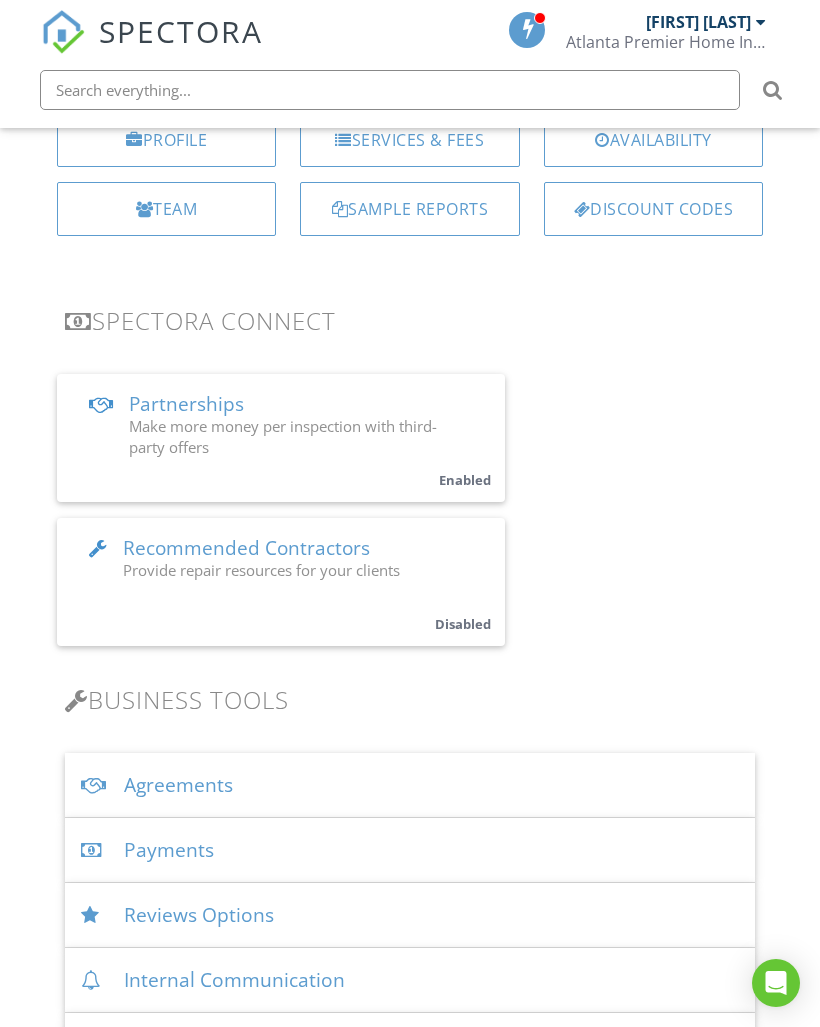 scroll, scrollTop: 270, scrollLeft: 0, axis: vertical 